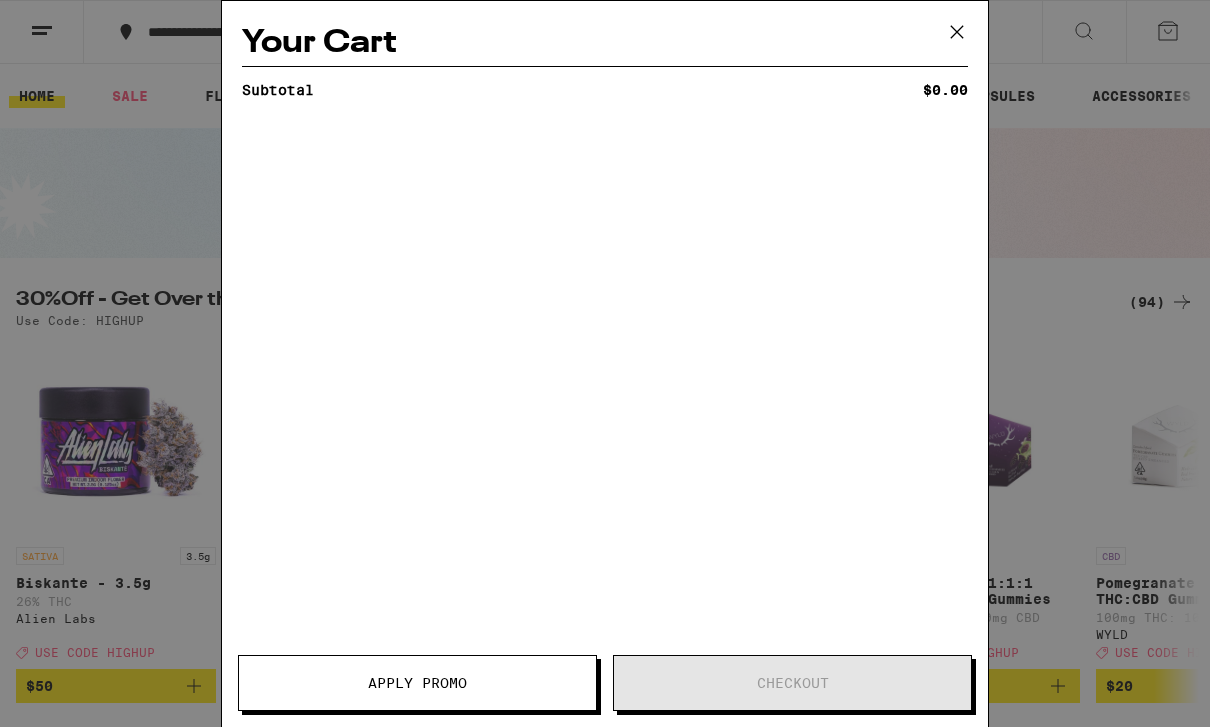 scroll, scrollTop: 0, scrollLeft: 0, axis: both 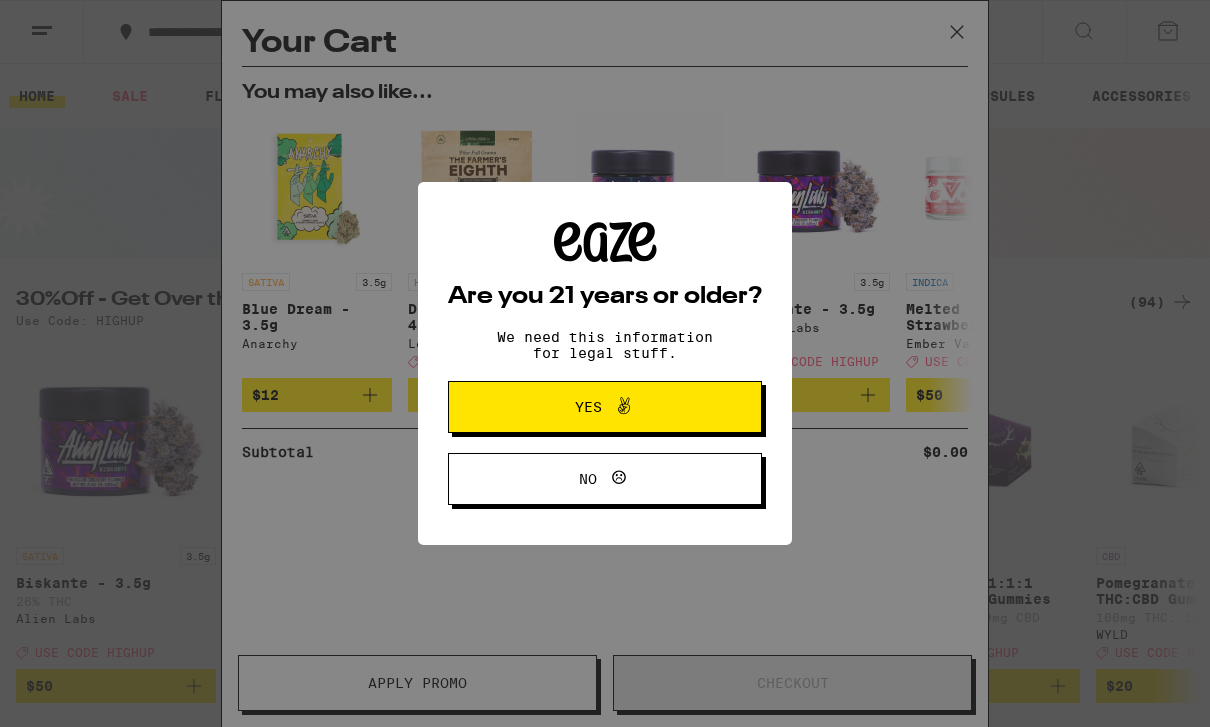 click on "Yes" at bounding box center [605, 407] 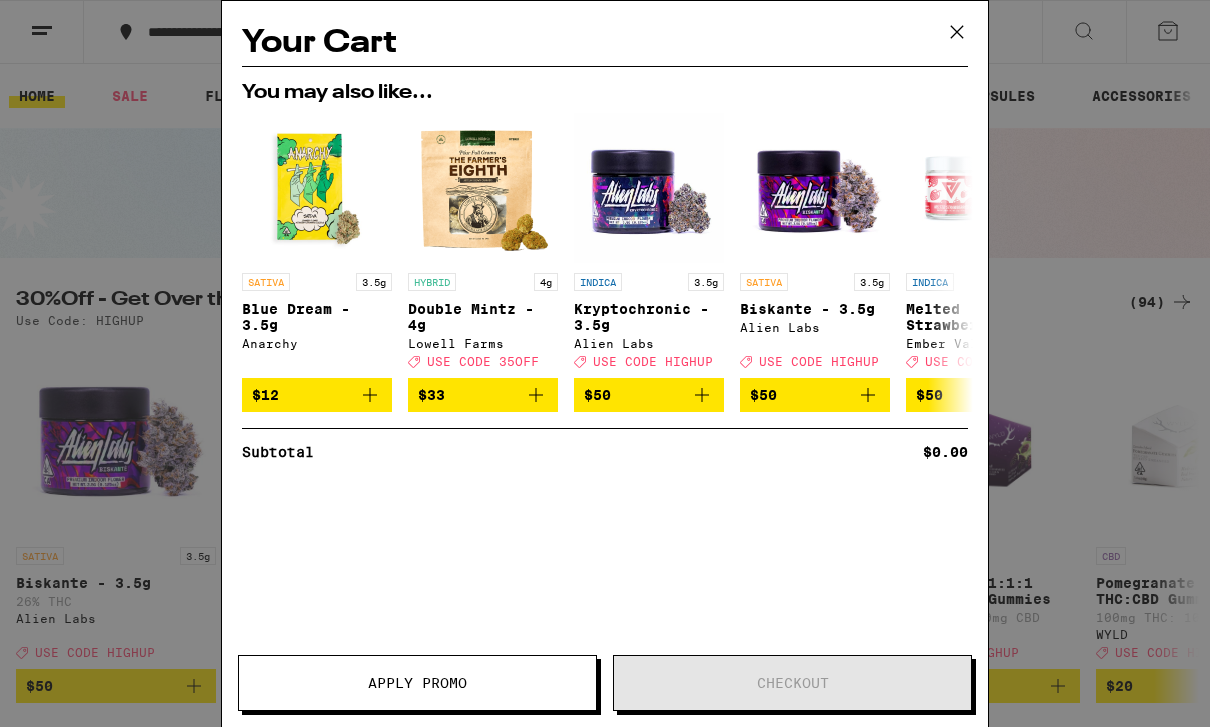 scroll, scrollTop: 0, scrollLeft: 0, axis: both 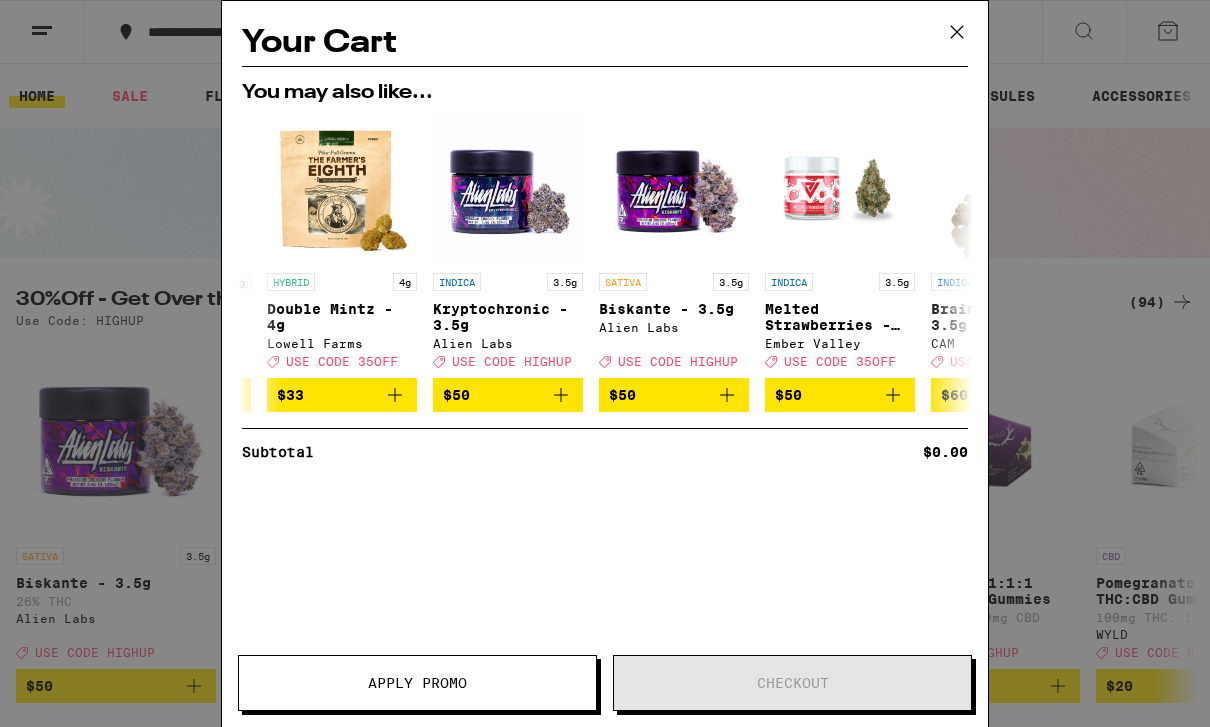 click 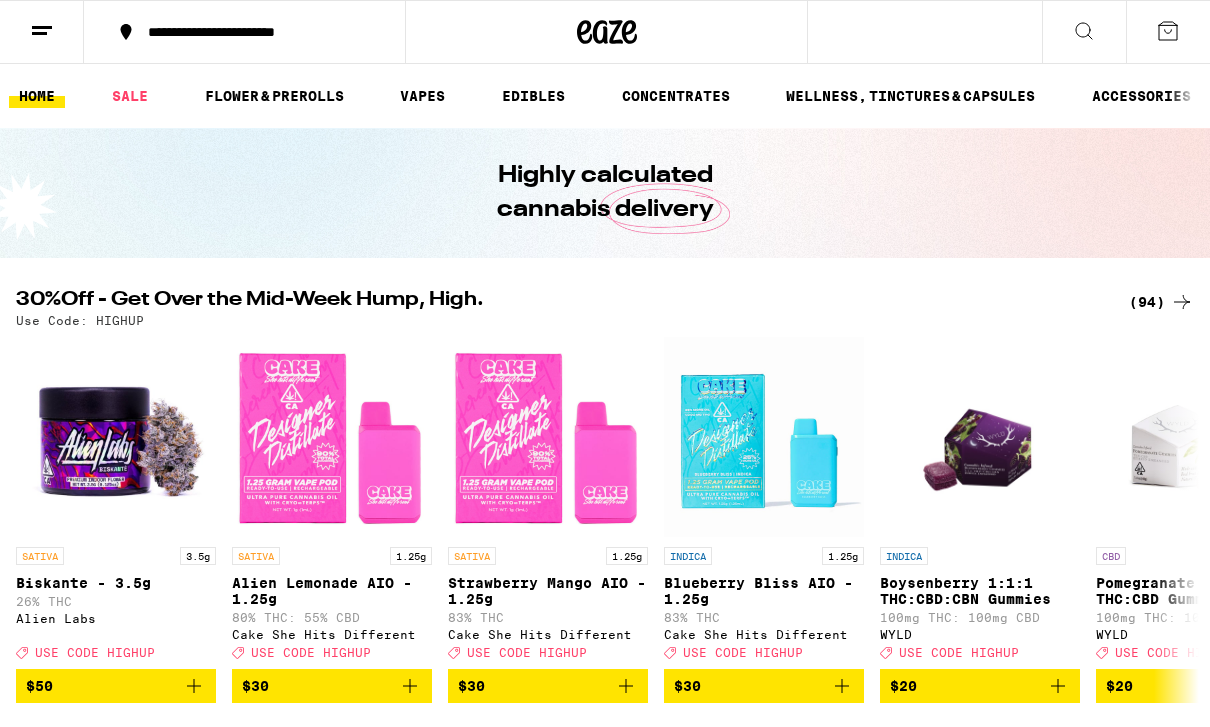 scroll, scrollTop: 0, scrollLeft: 0, axis: both 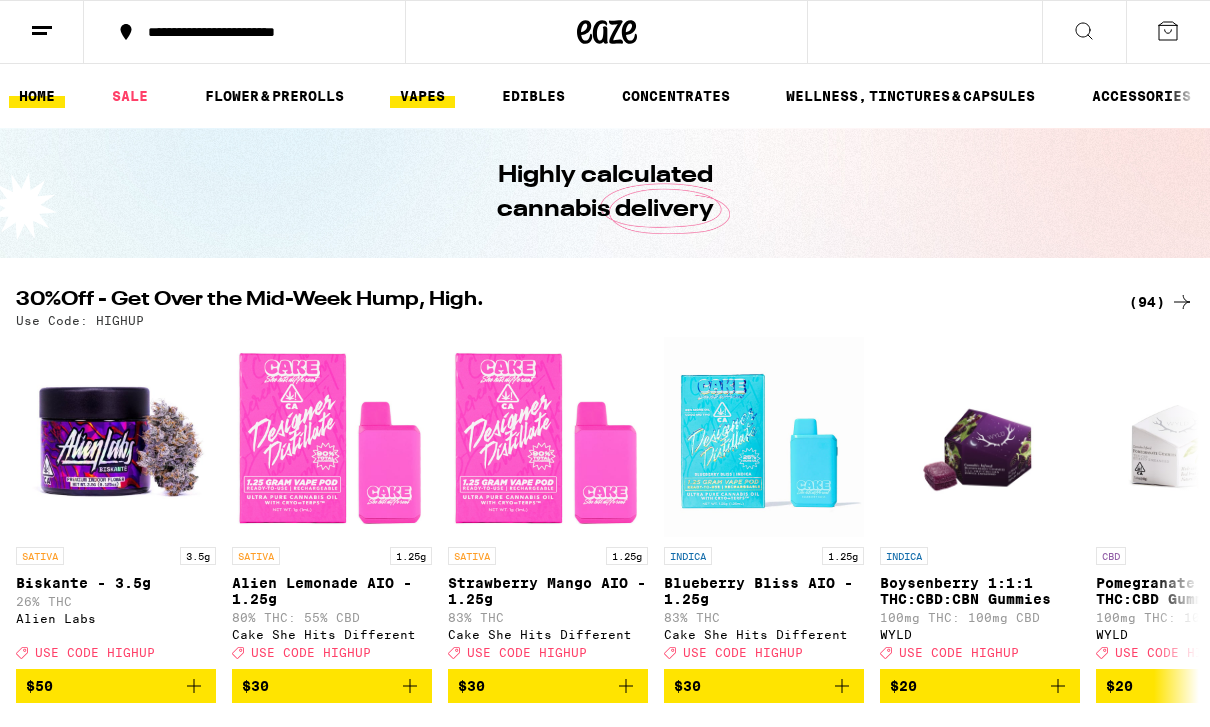 click on "VAPES" at bounding box center (422, 96) 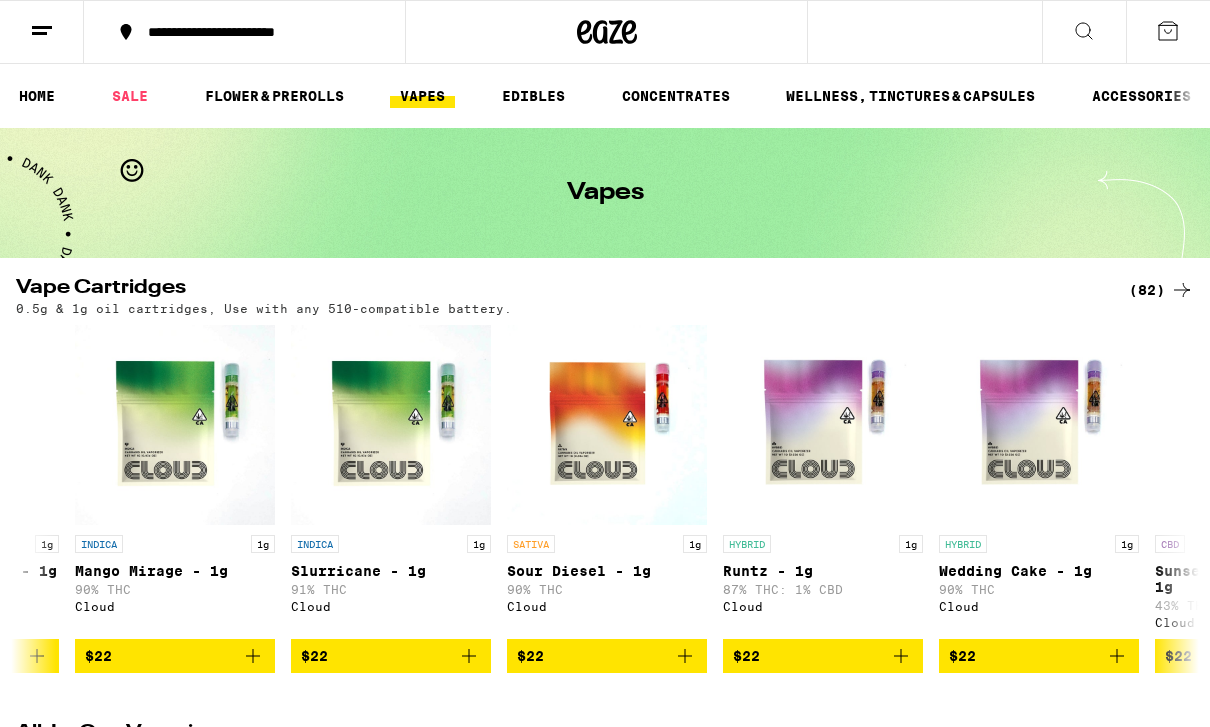 scroll, scrollTop: 0, scrollLeft: 2541, axis: horizontal 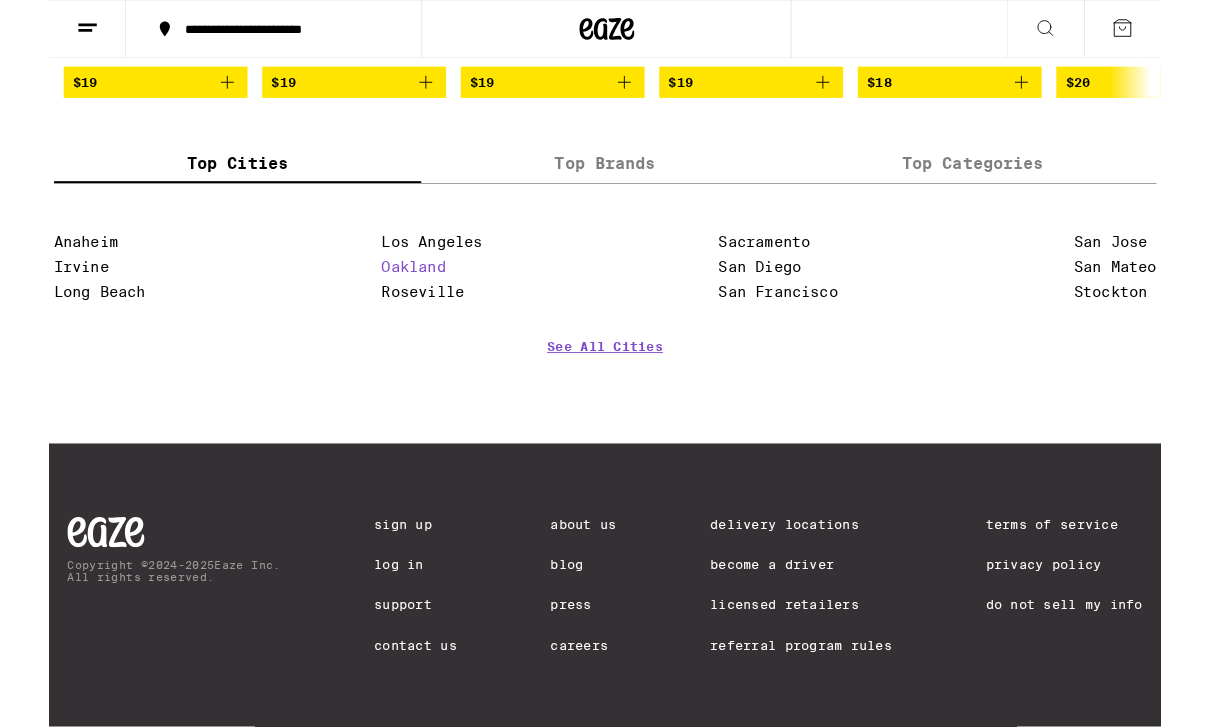 click on "Oakland" at bounding box center (397, 291) 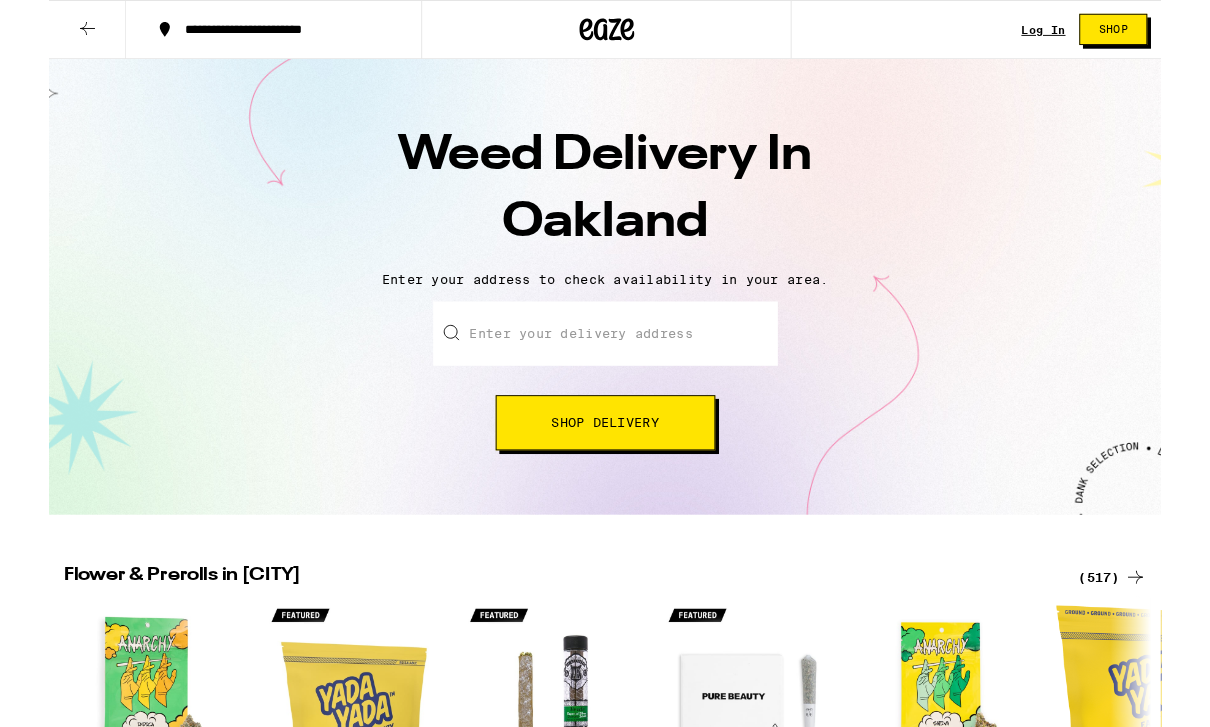 click on "Enter your delivery address" at bounding box center [605, 363] 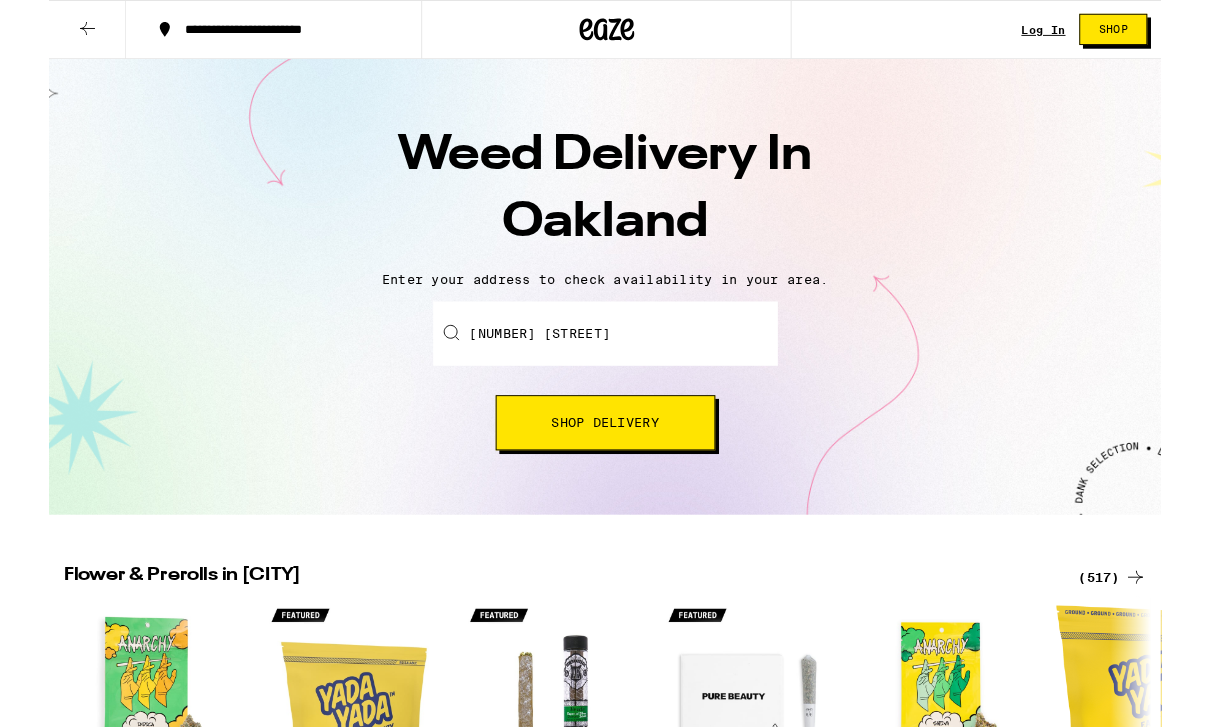 click on "Shop Delivery" at bounding box center [605, 460] 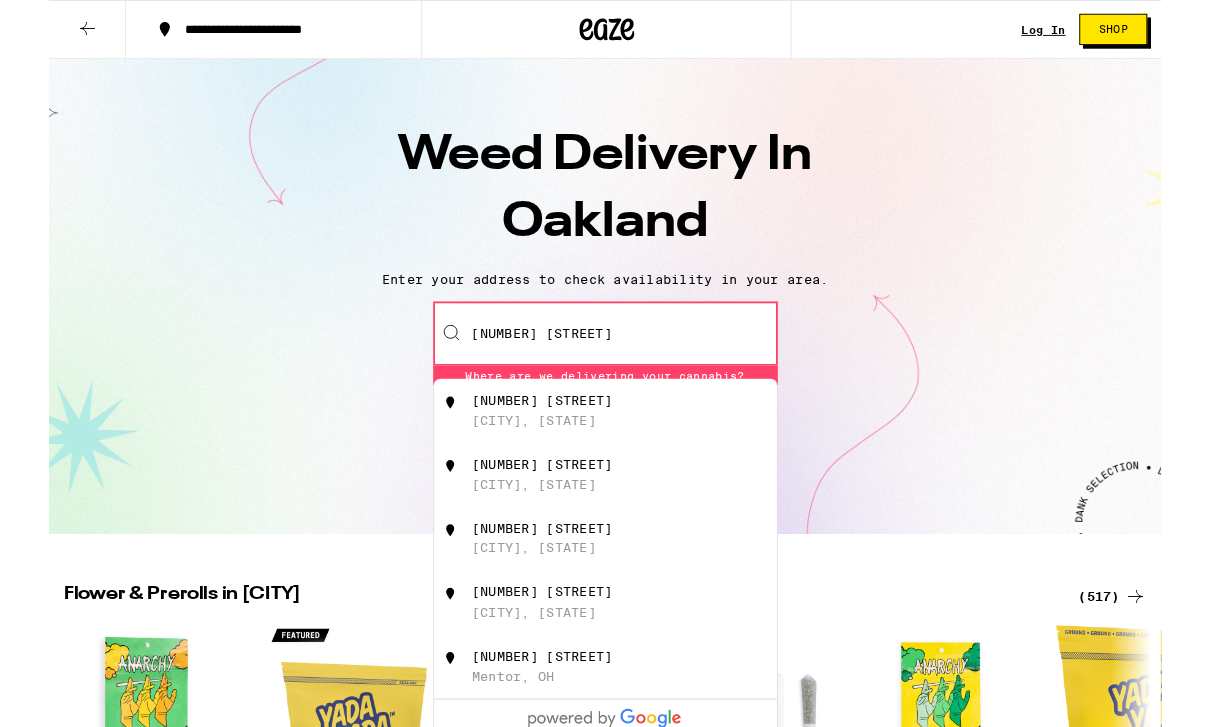 click on "[NUMBER] [STREET] [CITY], [STATE]" at bounding box center [638, 447] 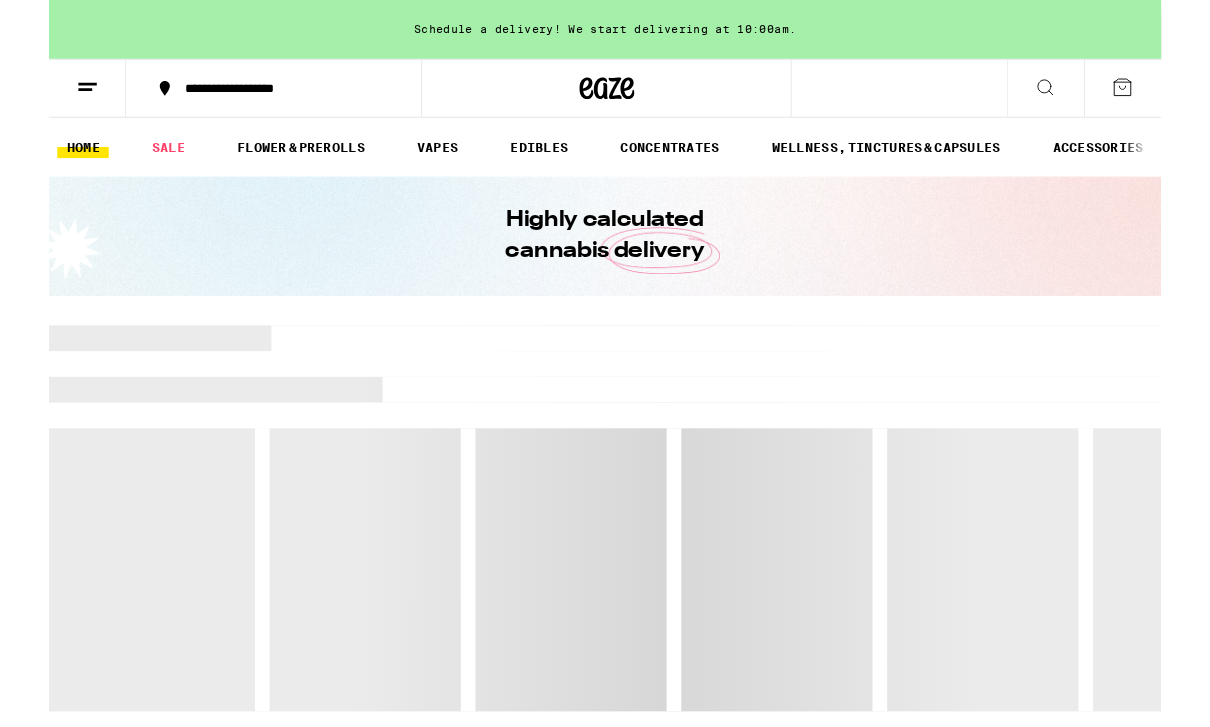 scroll, scrollTop: 0, scrollLeft: 0, axis: both 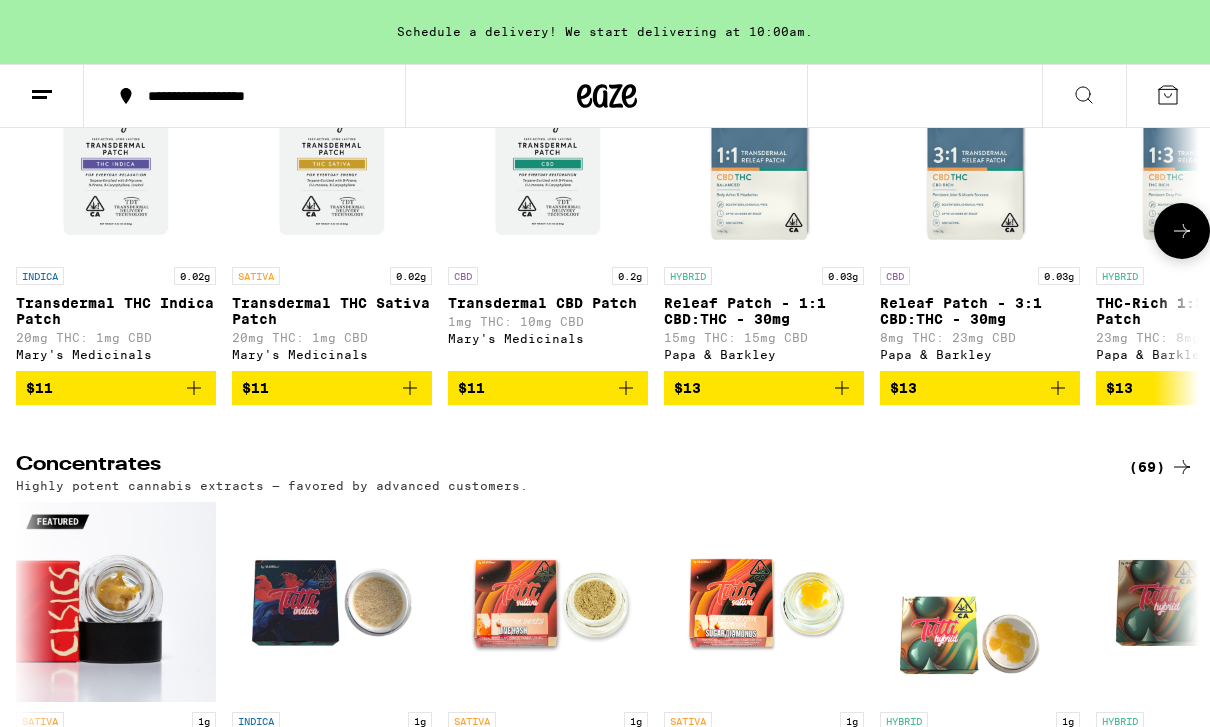 click on "15mg THC: 15mg CBD" at bounding box center (764, 337) 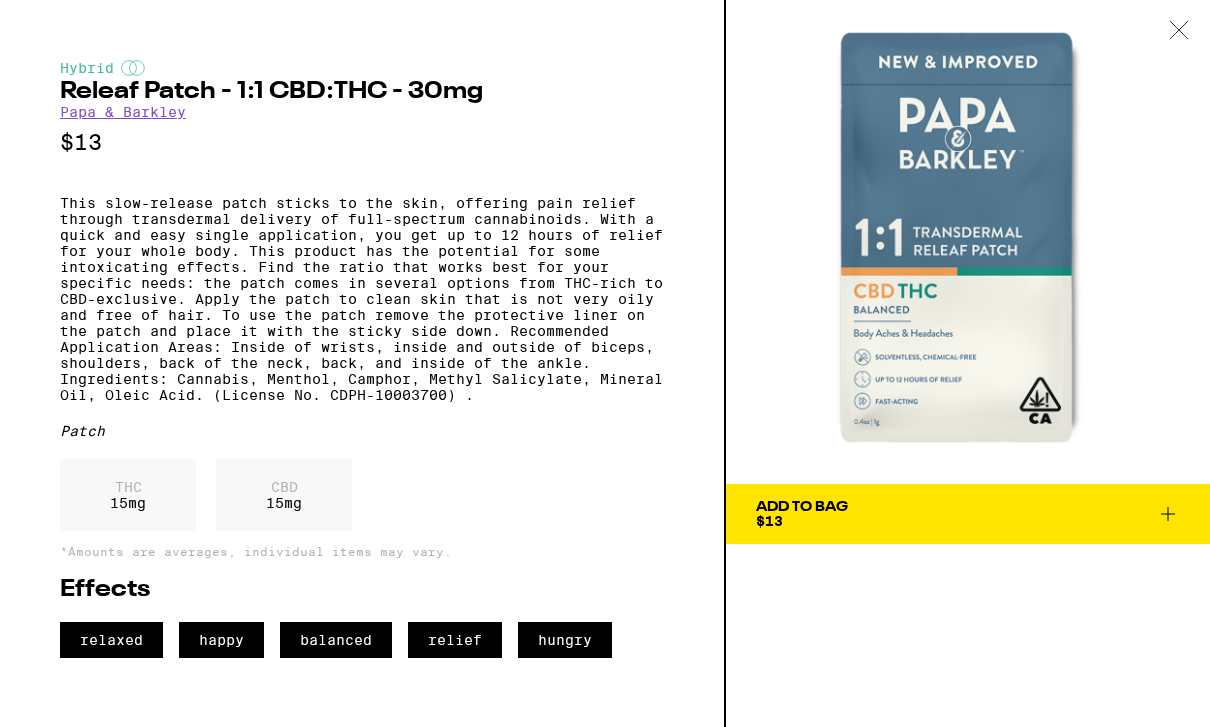 drag, startPoint x: 813, startPoint y: 593, endPoint x: 1179, endPoint y: 671, distance: 374.21918 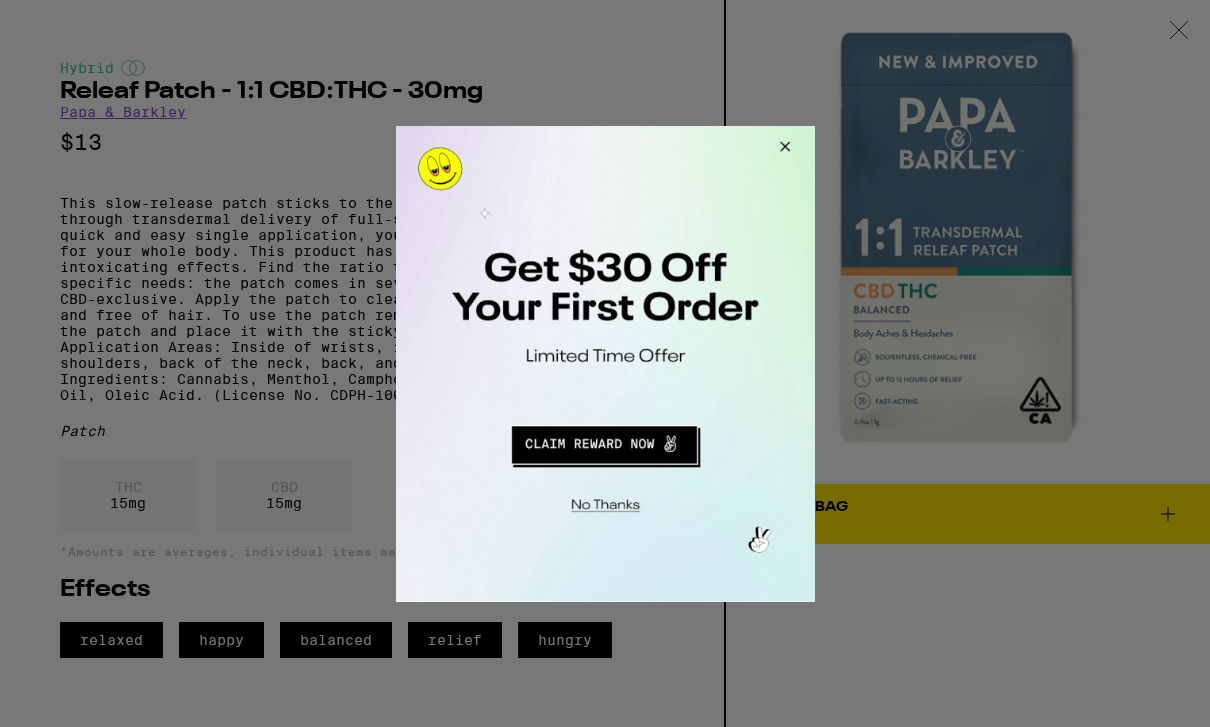 scroll, scrollTop: 0, scrollLeft: 0, axis: both 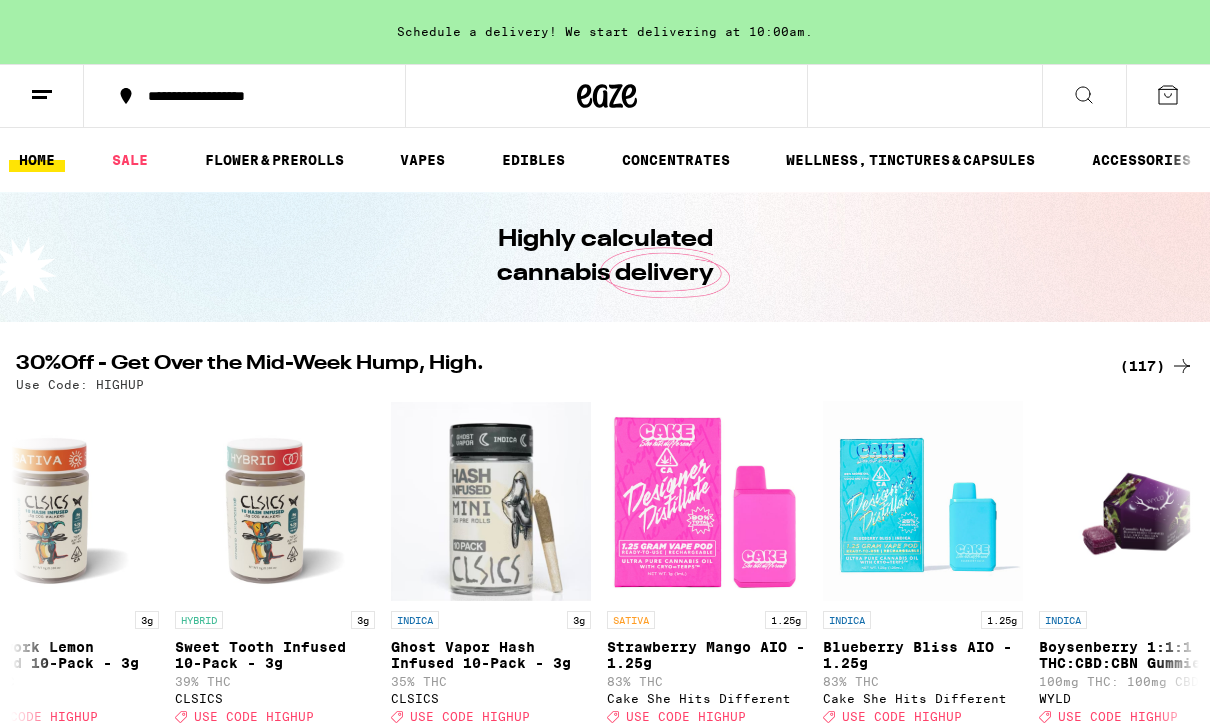 click 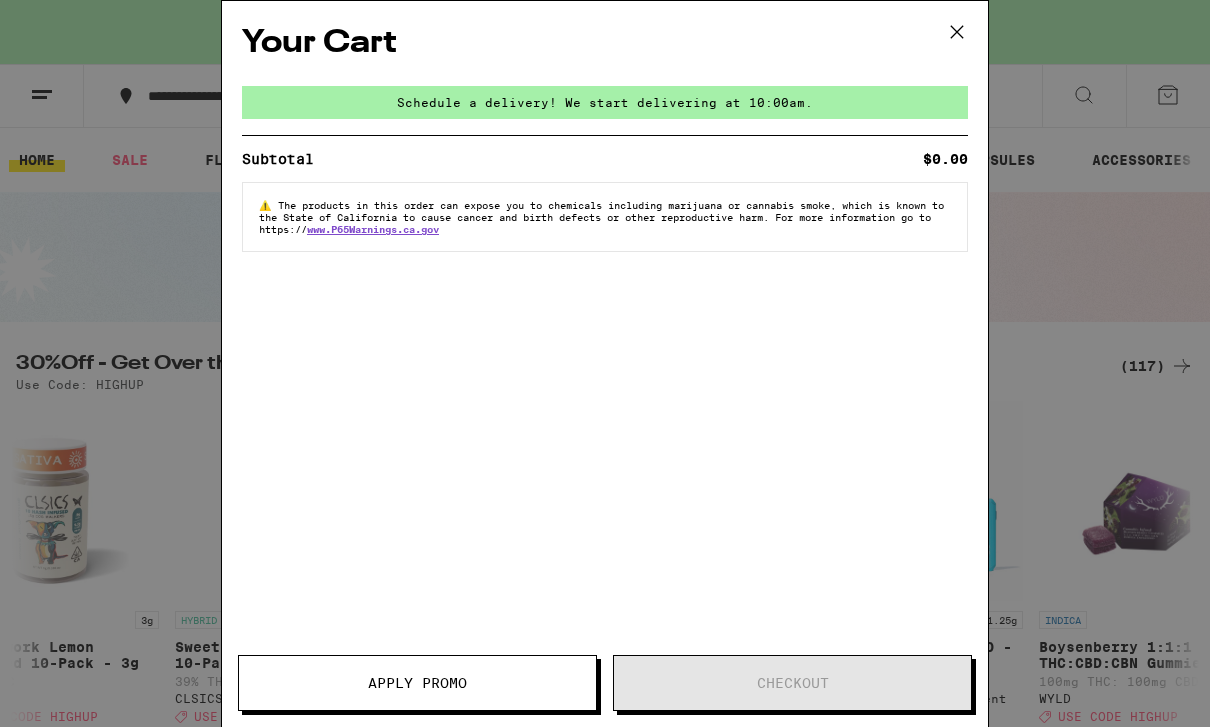 scroll, scrollTop: 0, scrollLeft: 0, axis: both 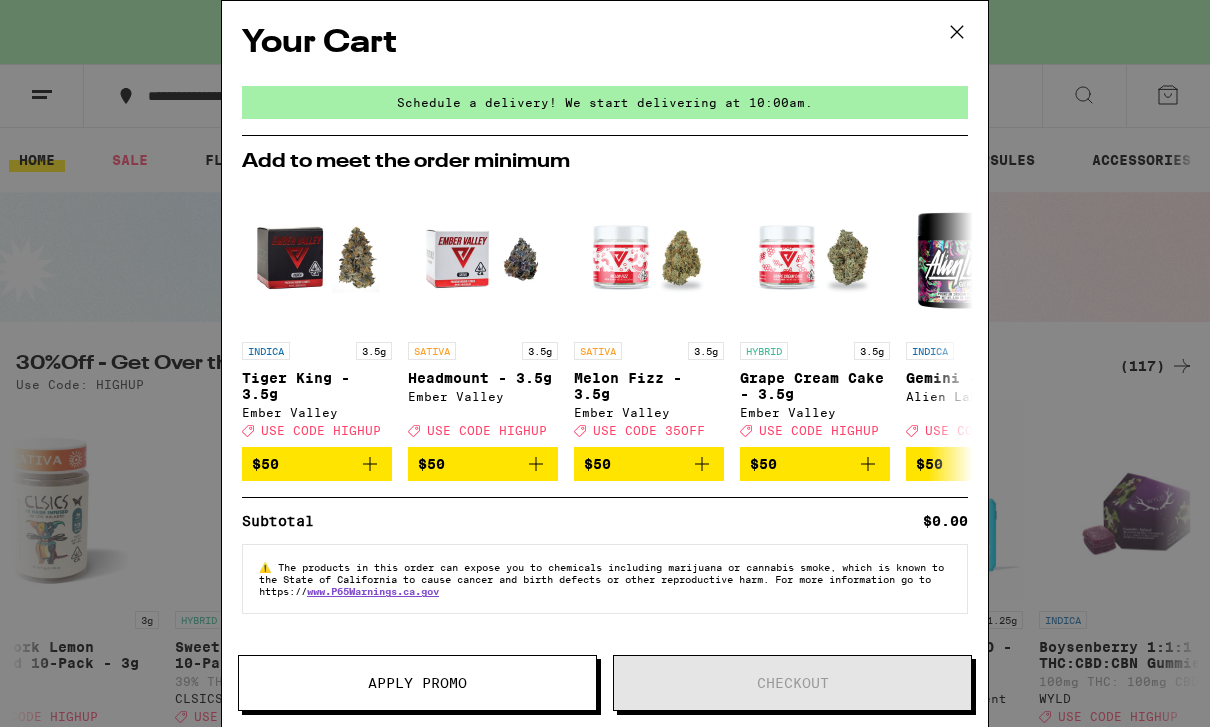 click at bounding box center [957, 33] 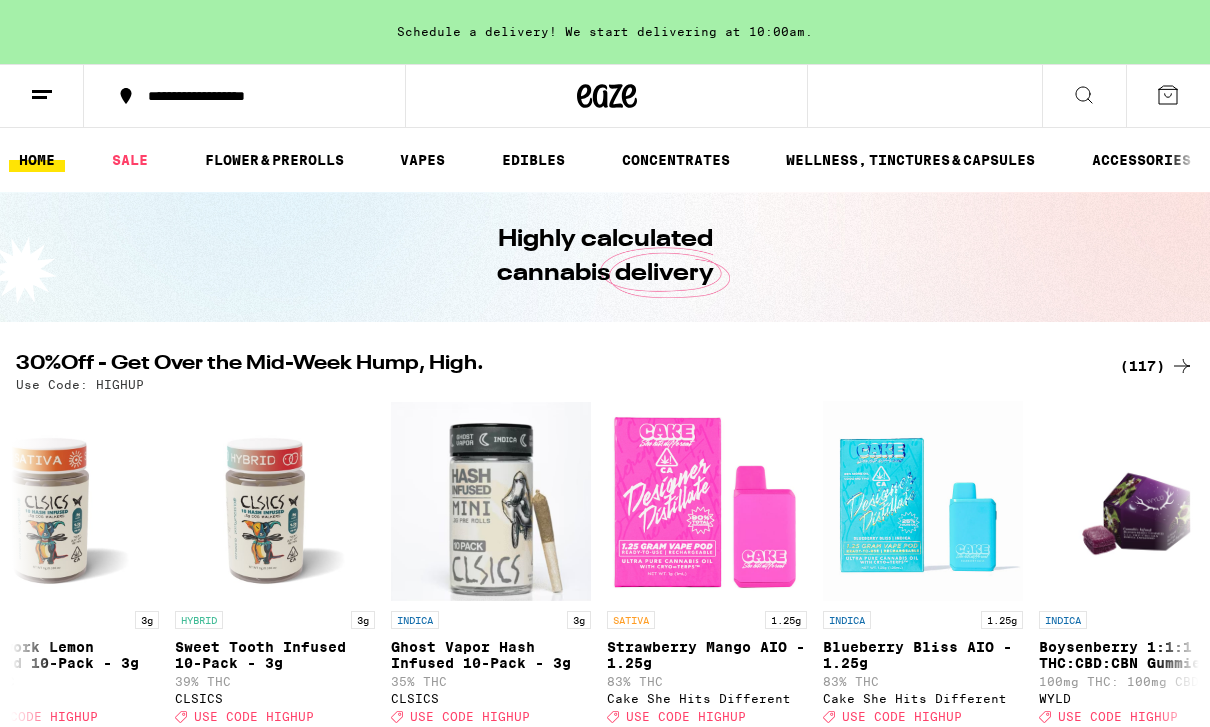 scroll, scrollTop: 0, scrollLeft: 0, axis: both 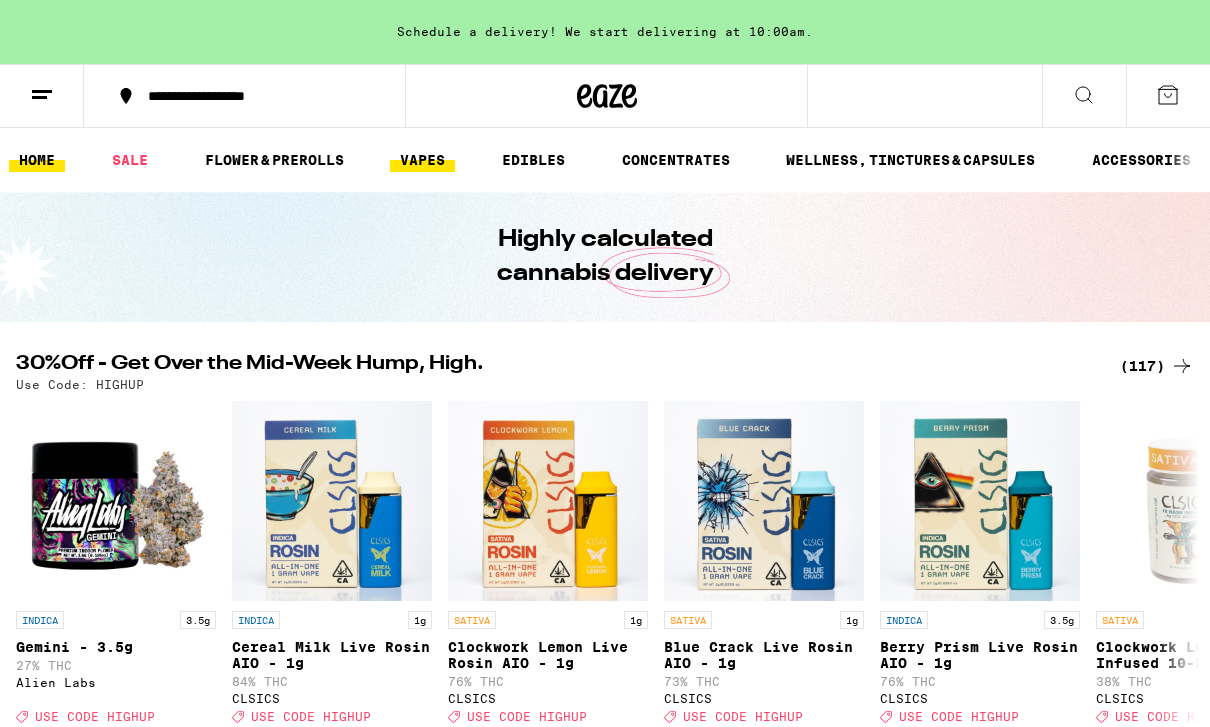 click on "VAPES" at bounding box center (422, 160) 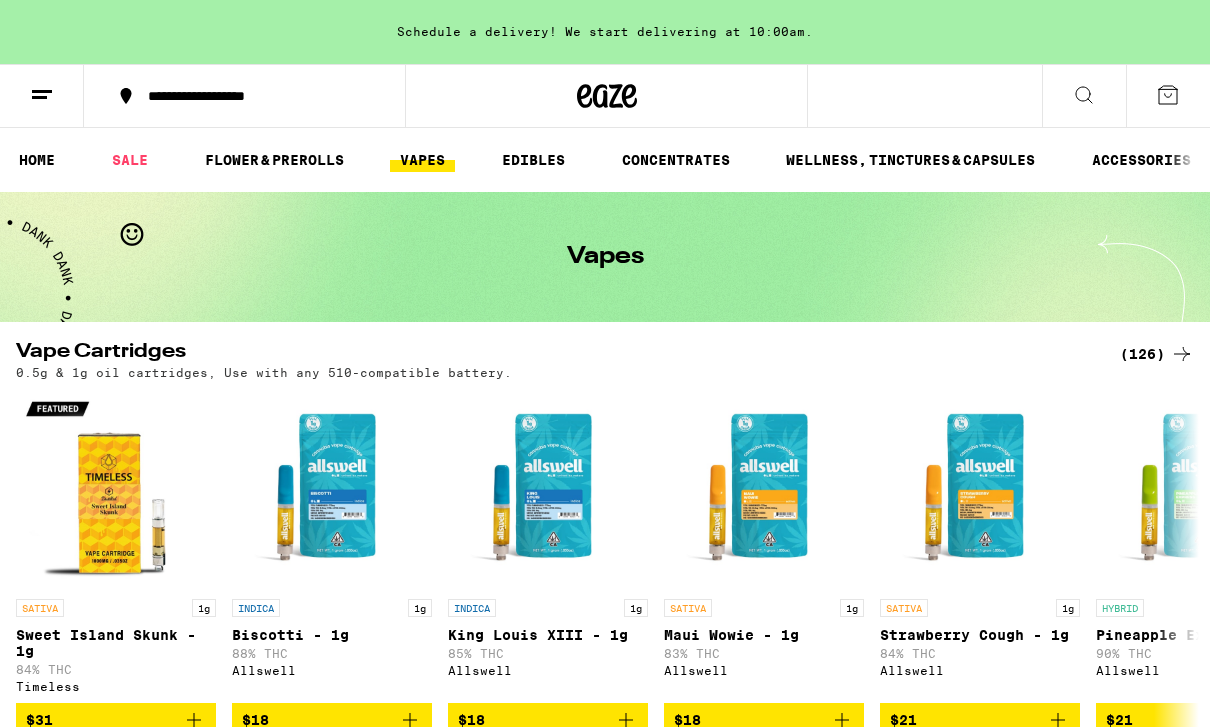 scroll, scrollTop: 0, scrollLeft: 0, axis: both 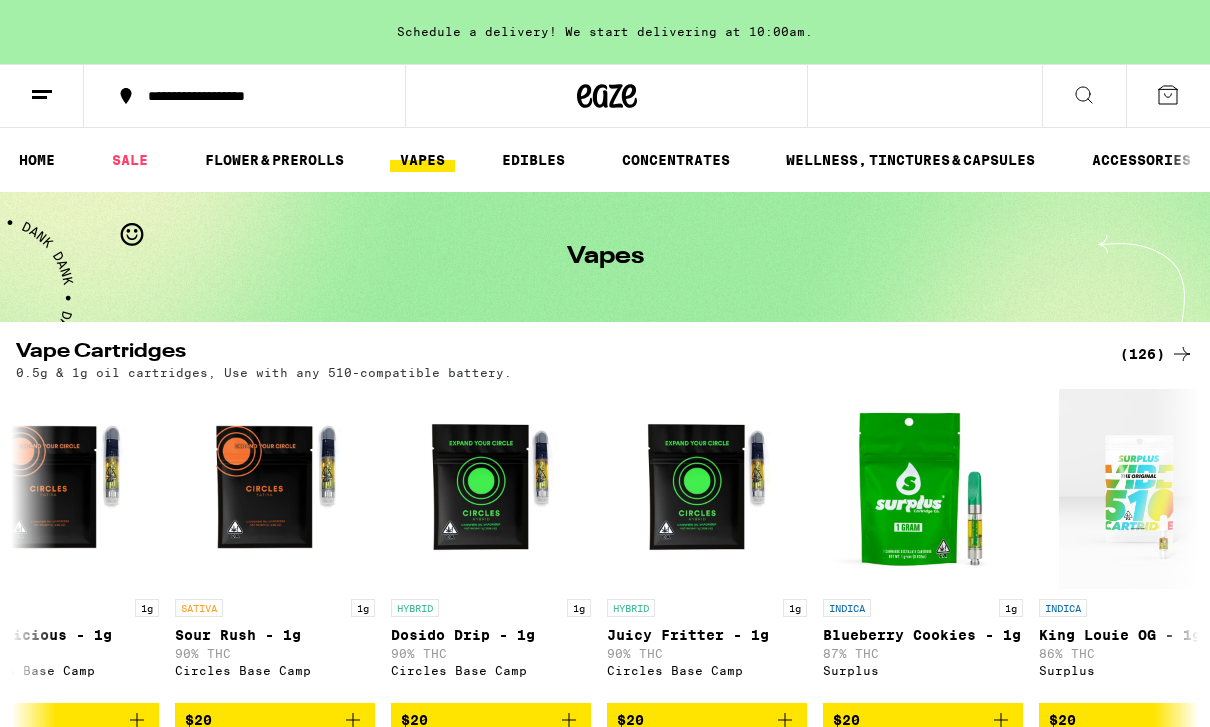 click at bounding box center [1084, 96] 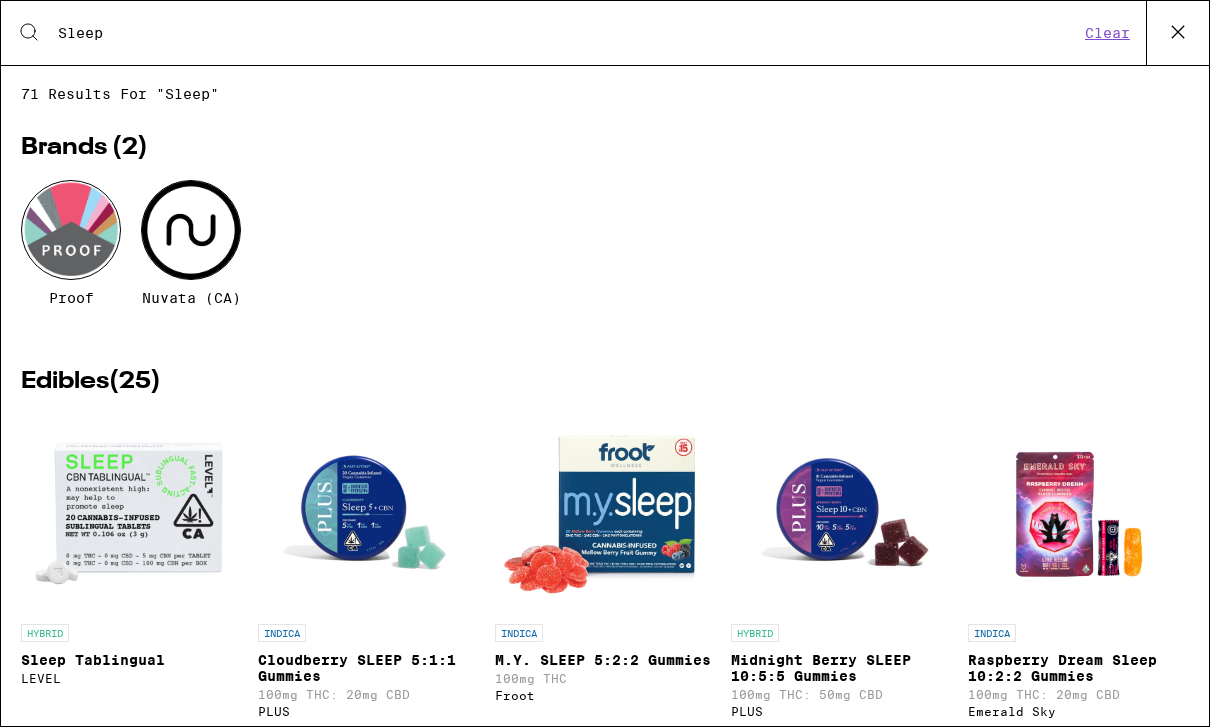 type on "Sleep" 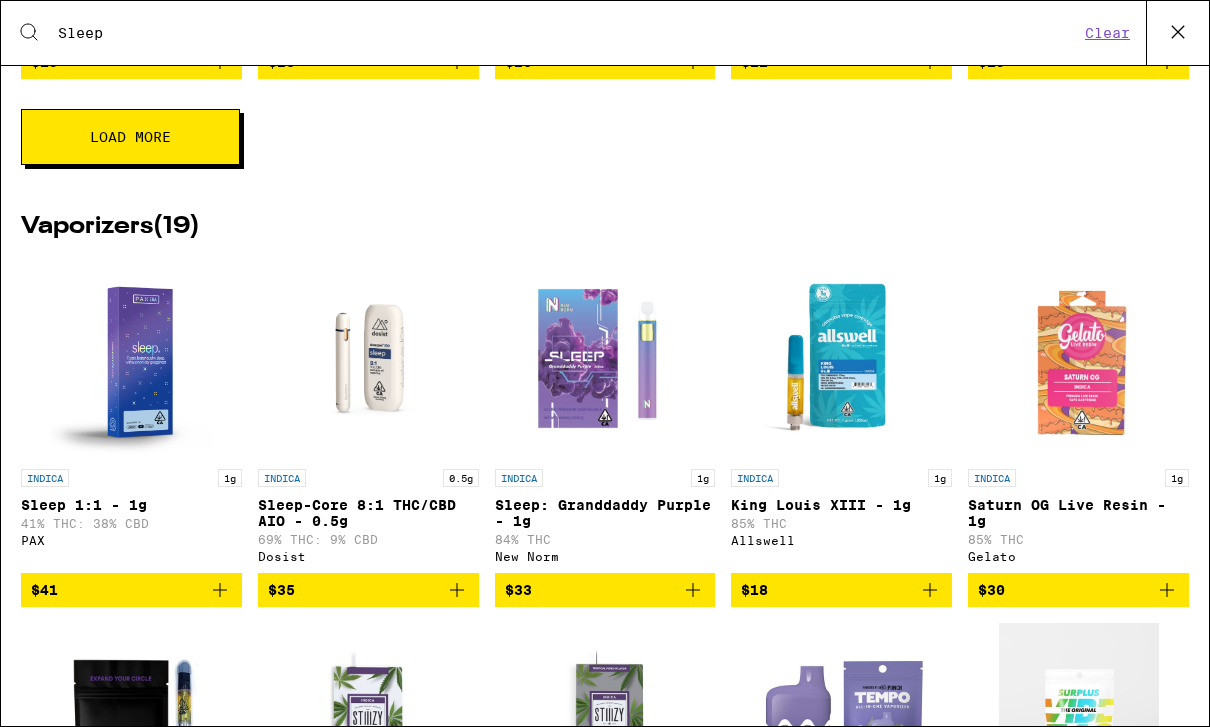 scroll, scrollTop: 1048, scrollLeft: 0, axis: vertical 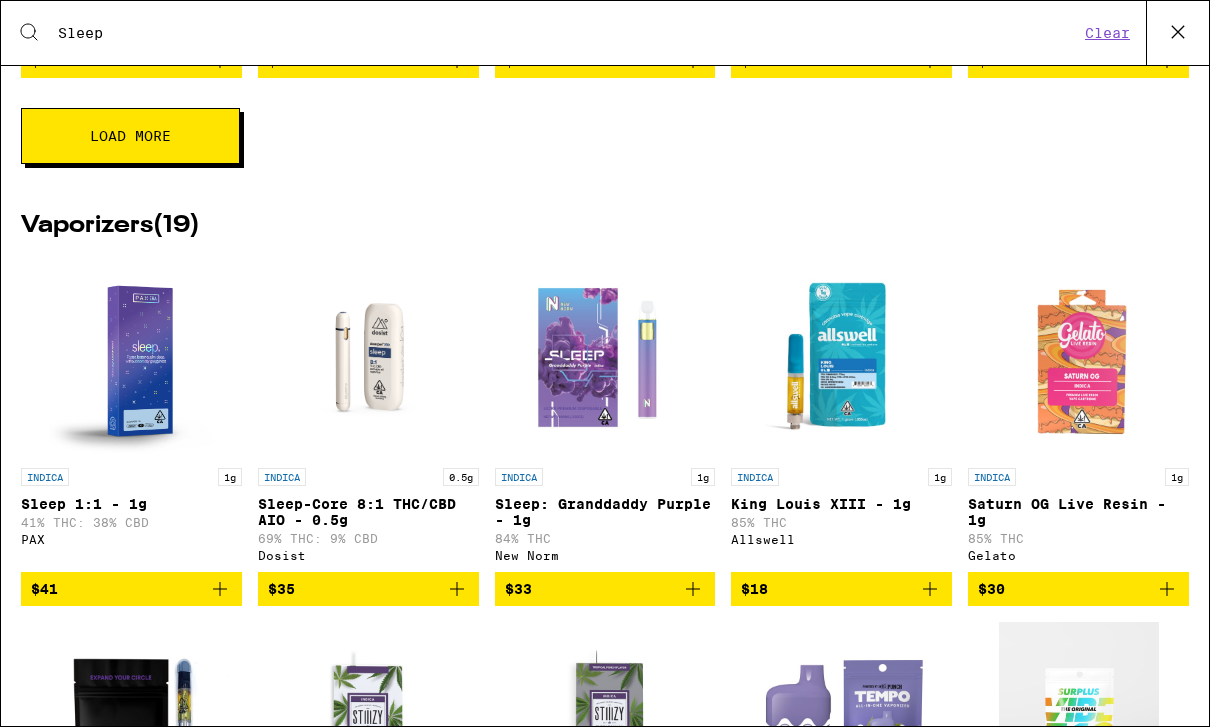 click at bounding box center [131, 358] 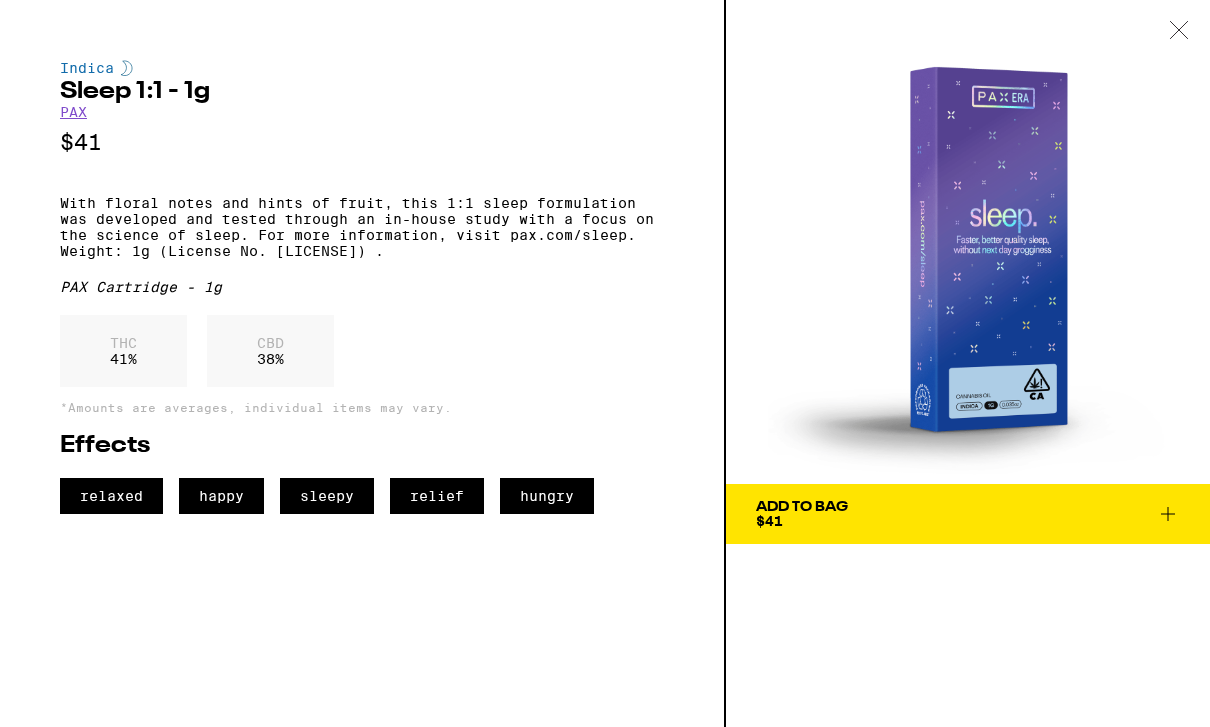 click on "Indica Sleep 1:1 - 1g PAX $41 With floral notes and hints of fruit, this 1:1 sleep formulation was developed and tested through an in-house study with a focus on the science of sleep. For more information, visit pax.com/sleep.
Weight: 1g (License No. [LICENSE]) . PAX Cartridge - 1g THC 41 % CBD 38 % *Amounts are averages, individual items may vary. Effects relaxed happy sleepy relief hungry" at bounding box center (363, 363) 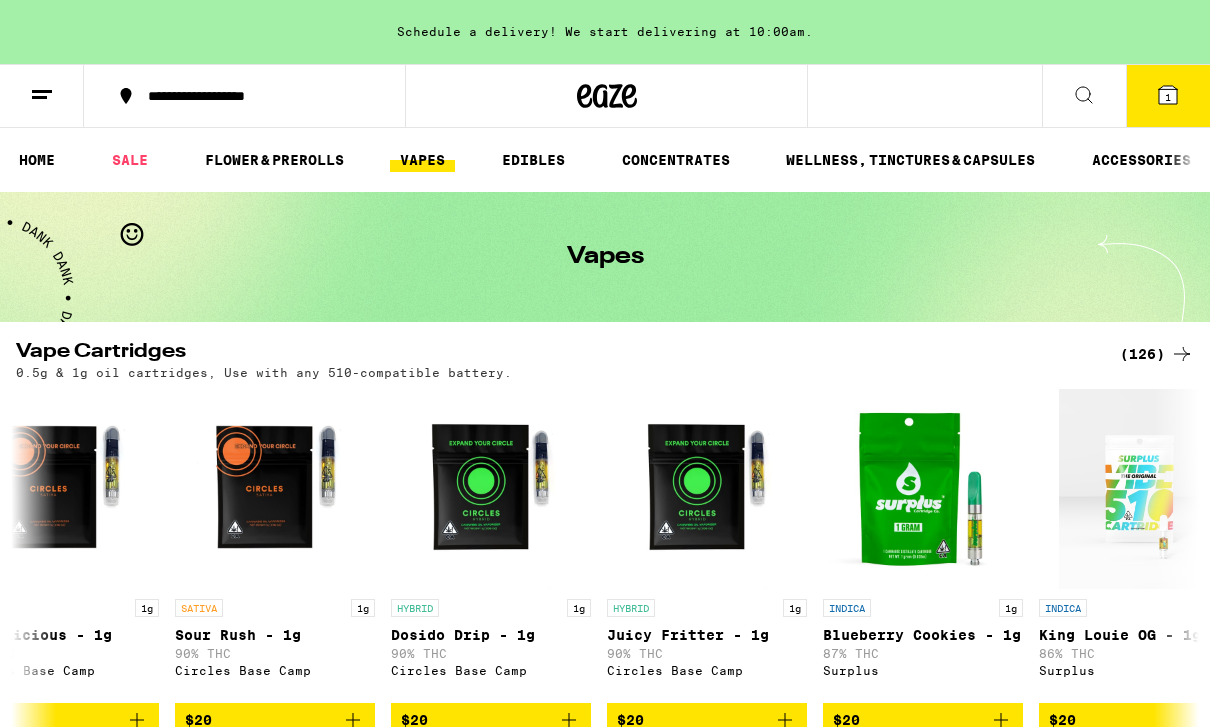 click on "VAPES" at bounding box center [422, 160] 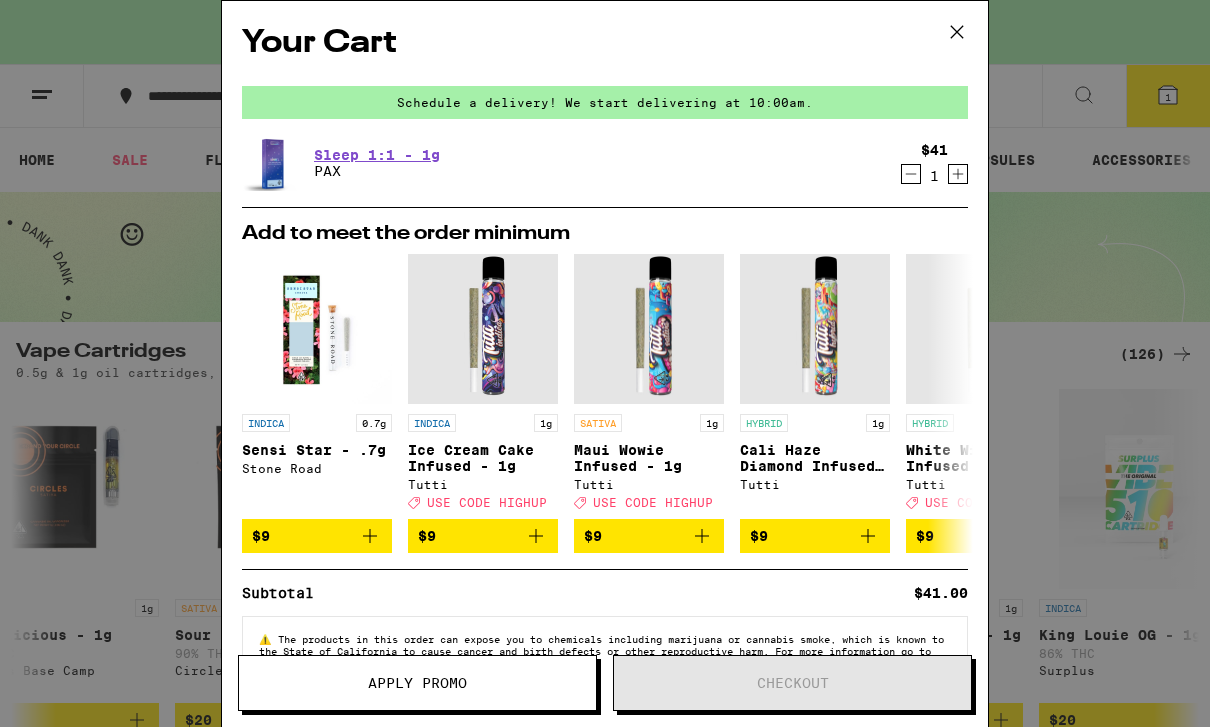 click 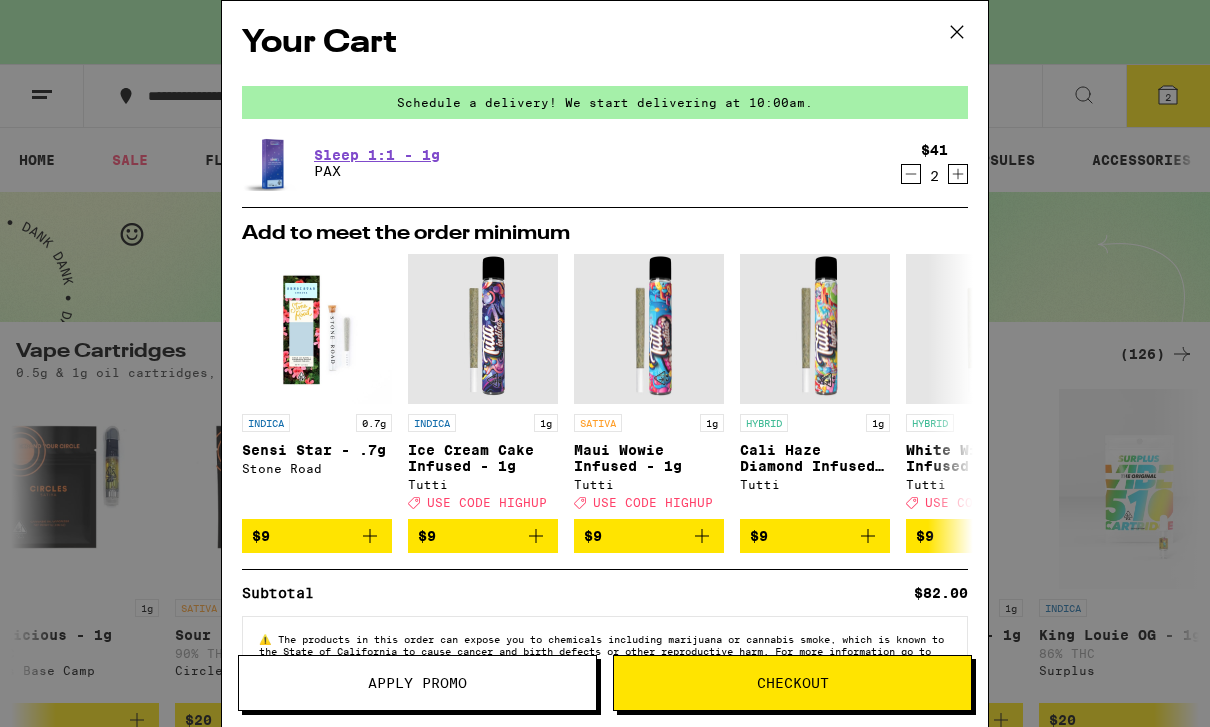 click on "Apply Promo" at bounding box center (417, 683) 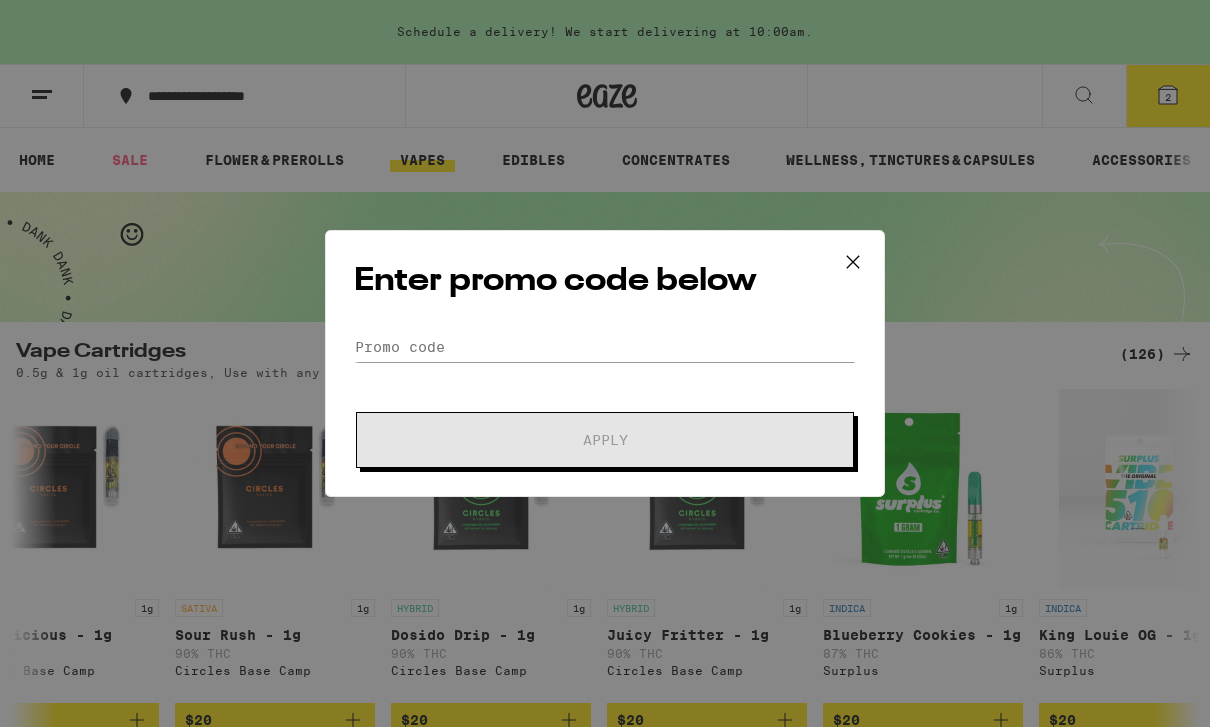 scroll, scrollTop: 0, scrollLeft: 0, axis: both 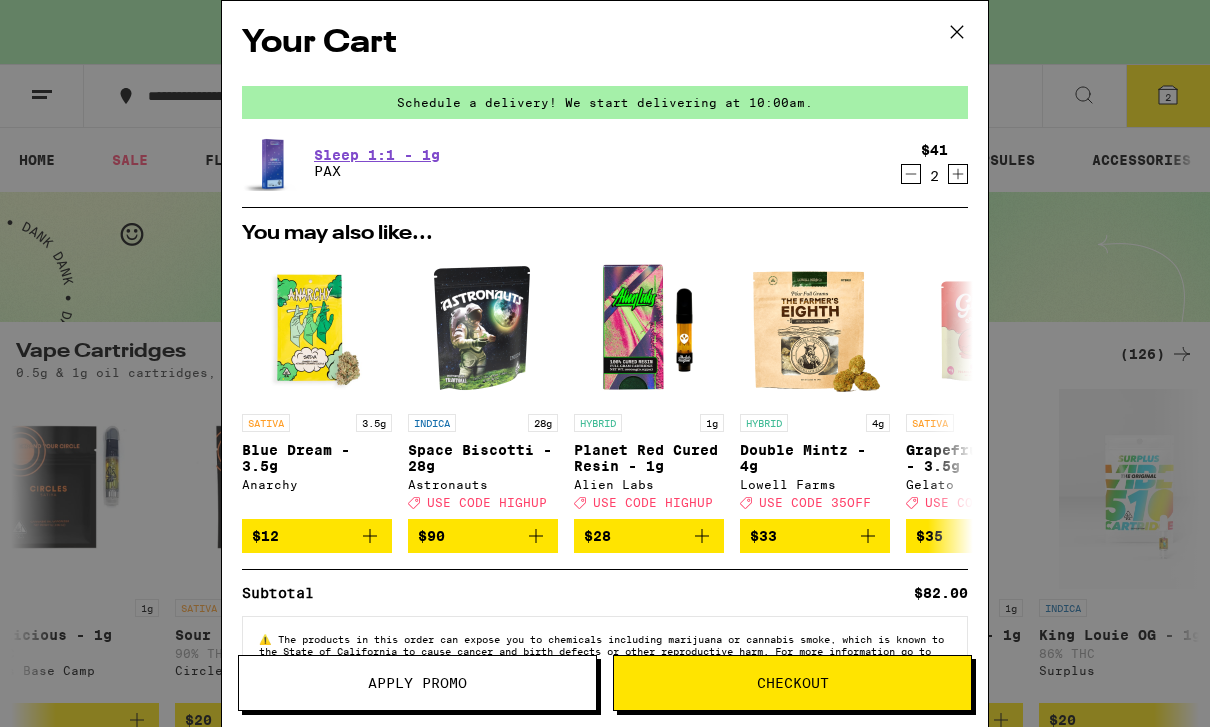 click 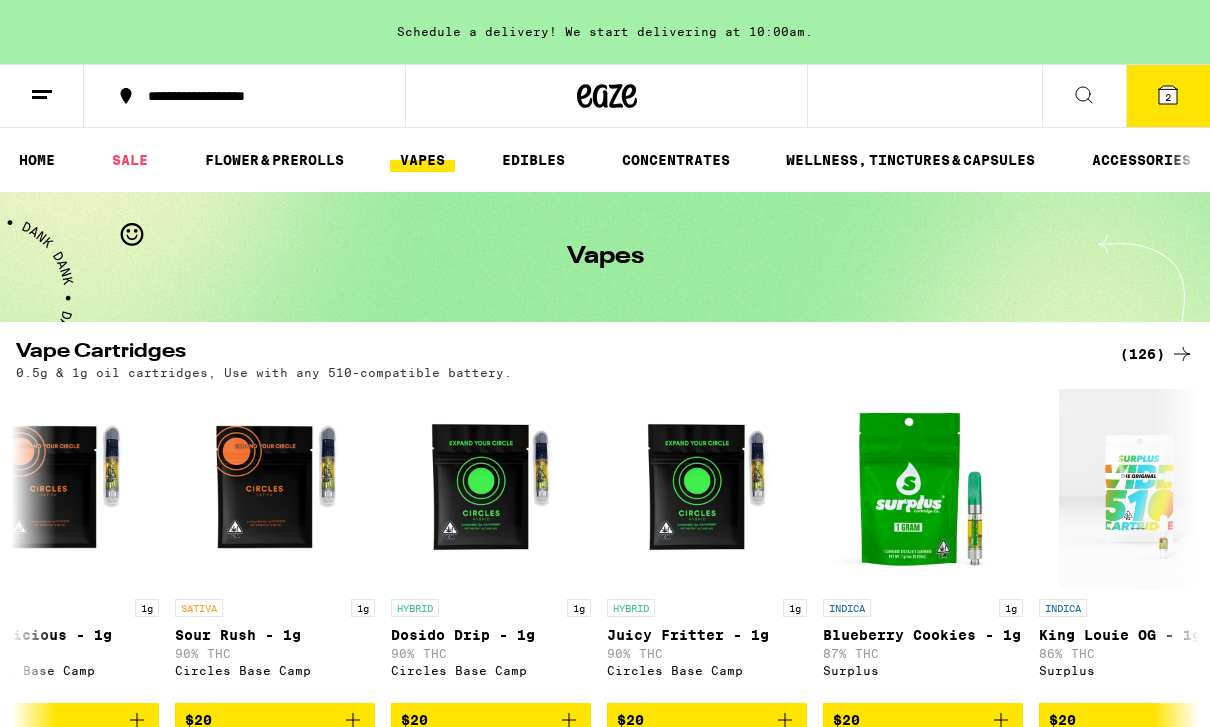 scroll, scrollTop: 0, scrollLeft: 0, axis: both 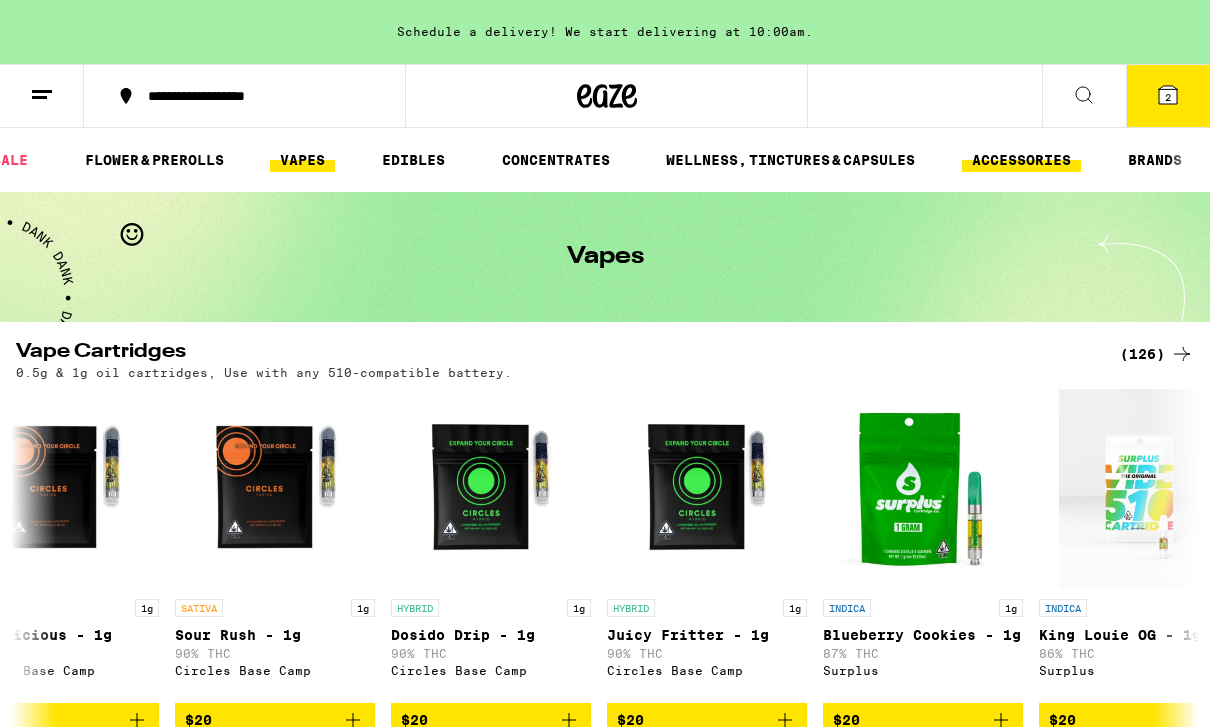 click on "ACCESSORIES" at bounding box center [1021, 160] 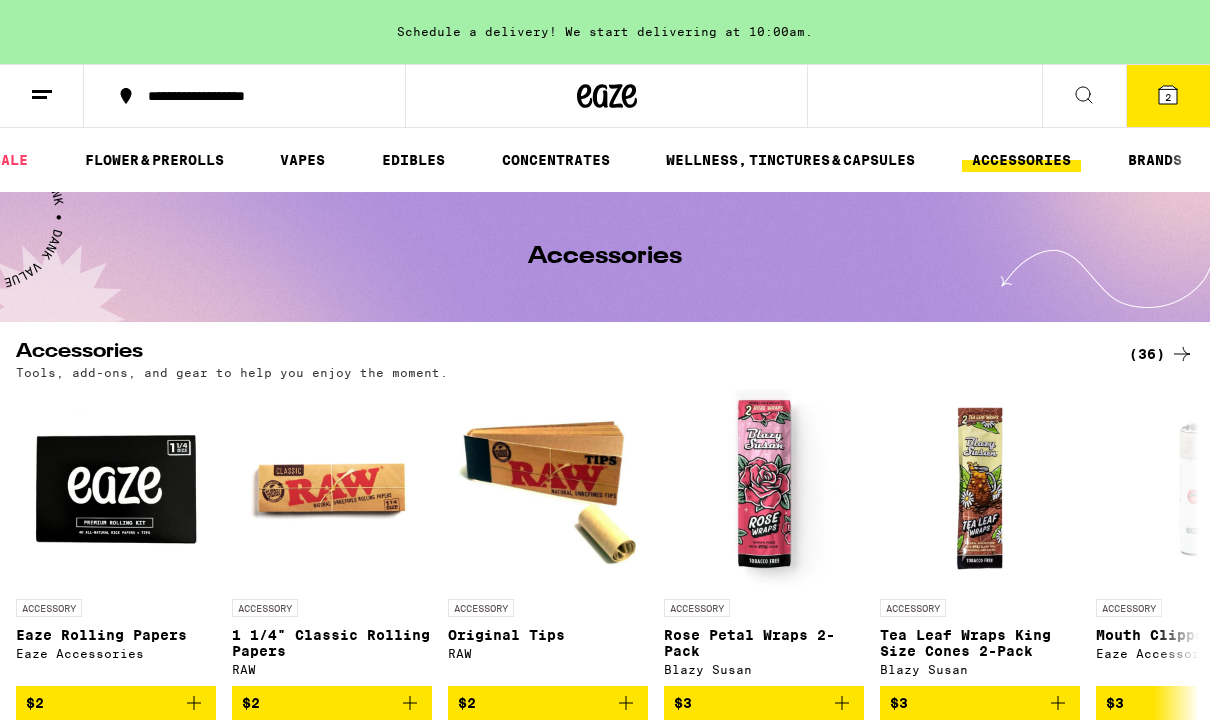 scroll, scrollTop: 0, scrollLeft: 0, axis: both 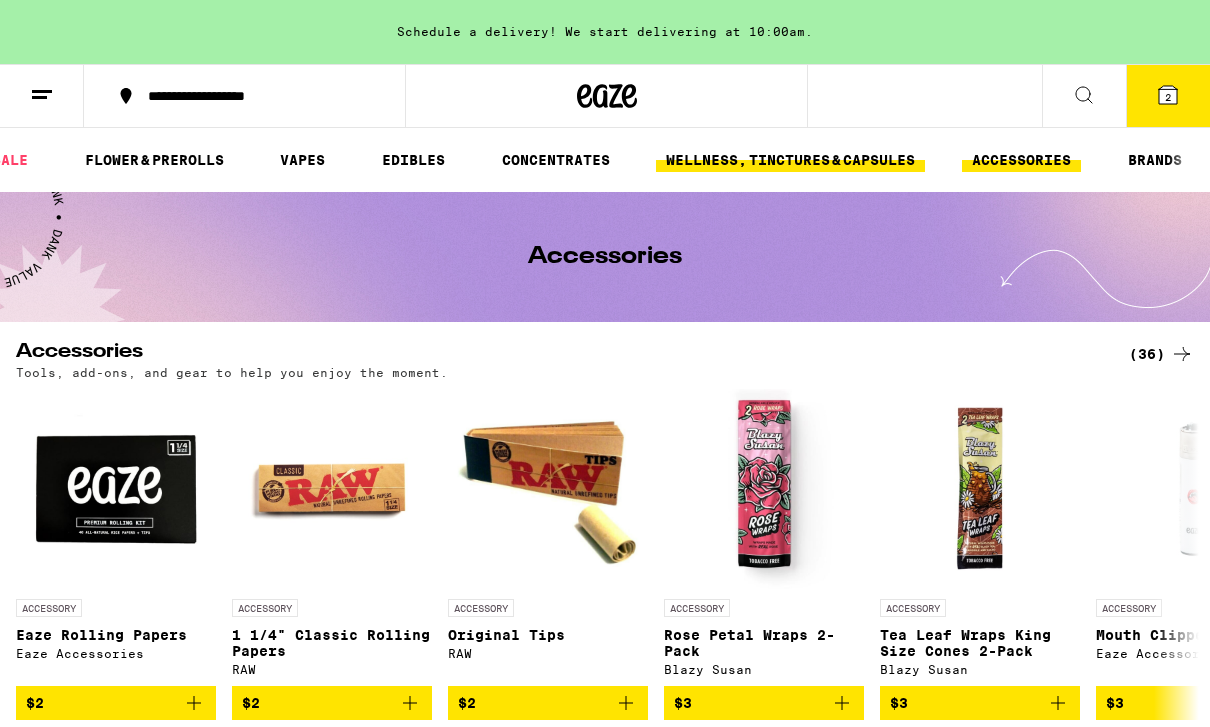 click on "WELLNESS, TINCTURES & CAPSULES" at bounding box center [790, 160] 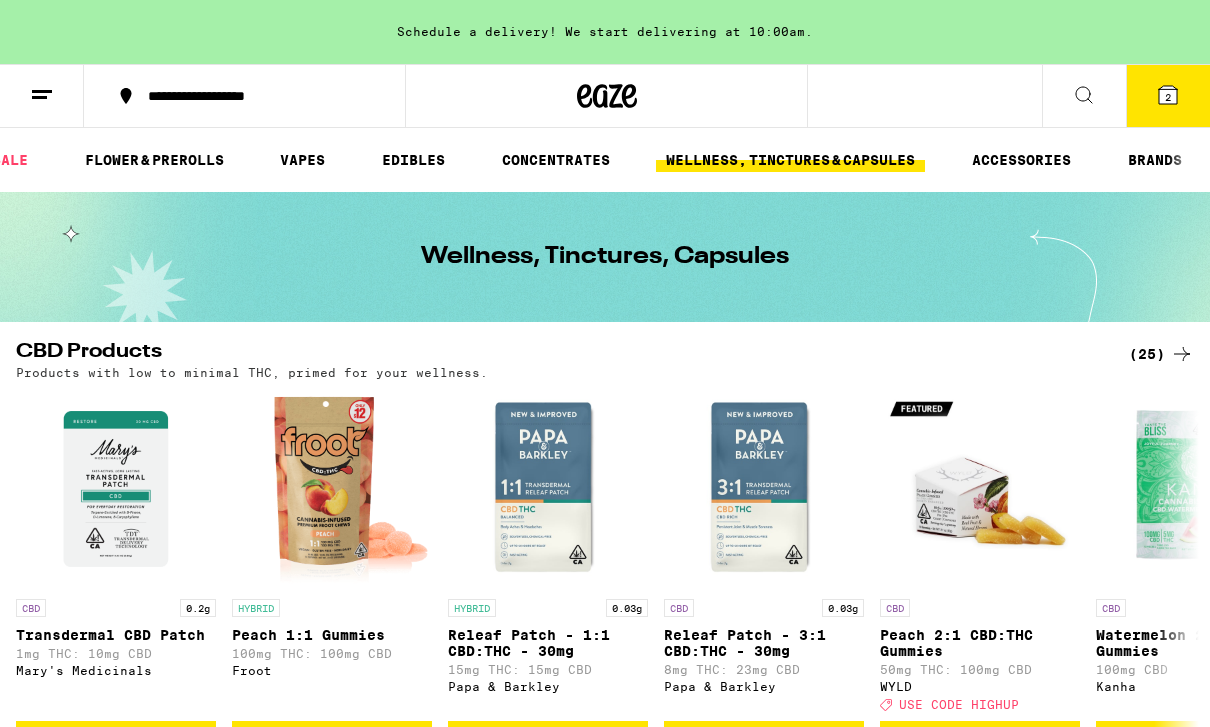 scroll, scrollTop: 0, scrollLeft: 0, axis: both 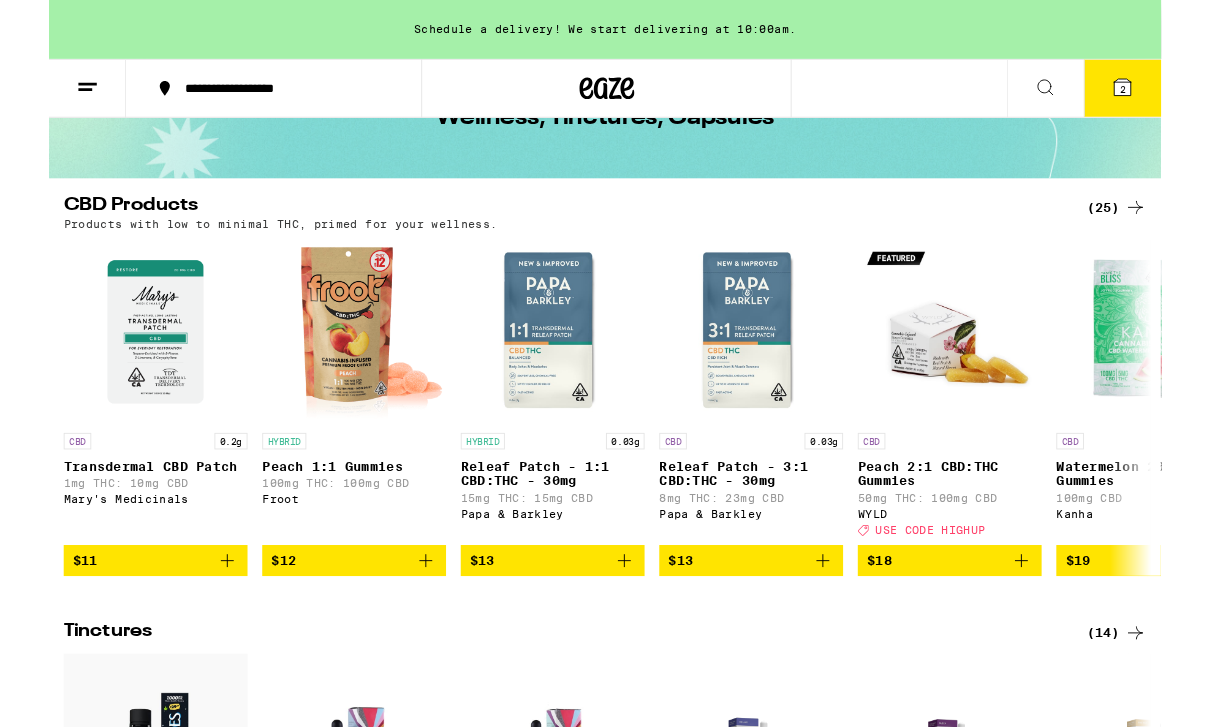 click 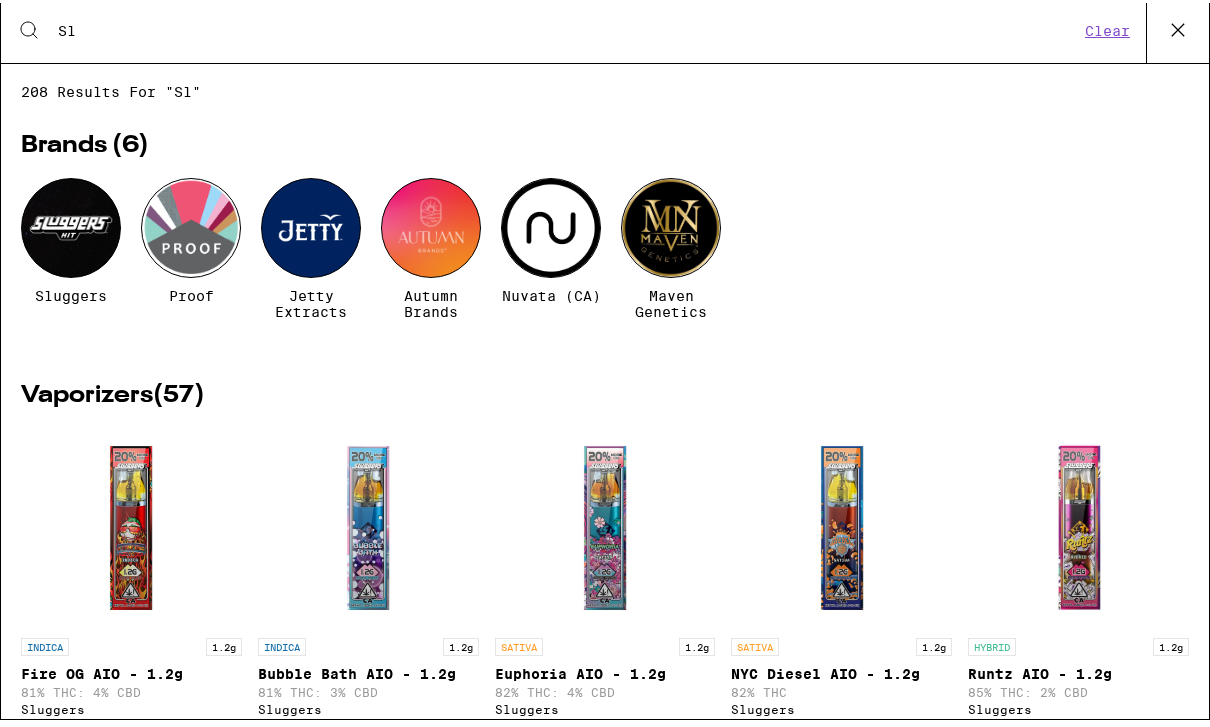 type on "S" 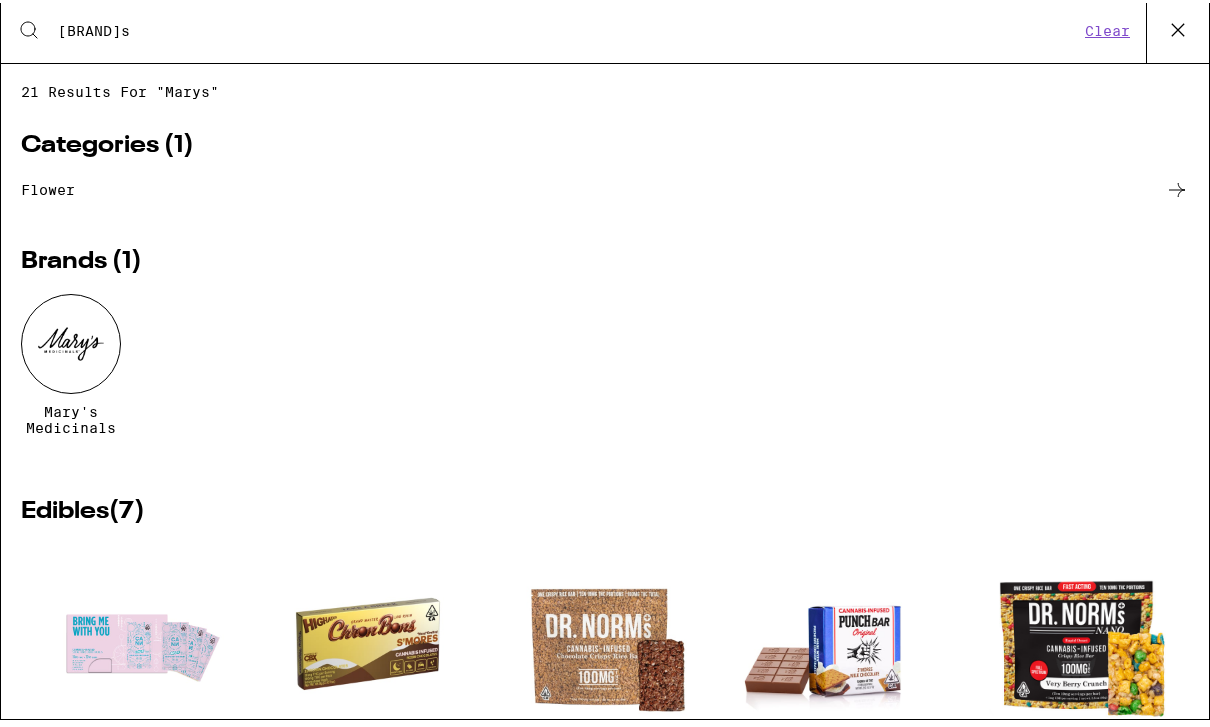 type on "[BRAND]s" 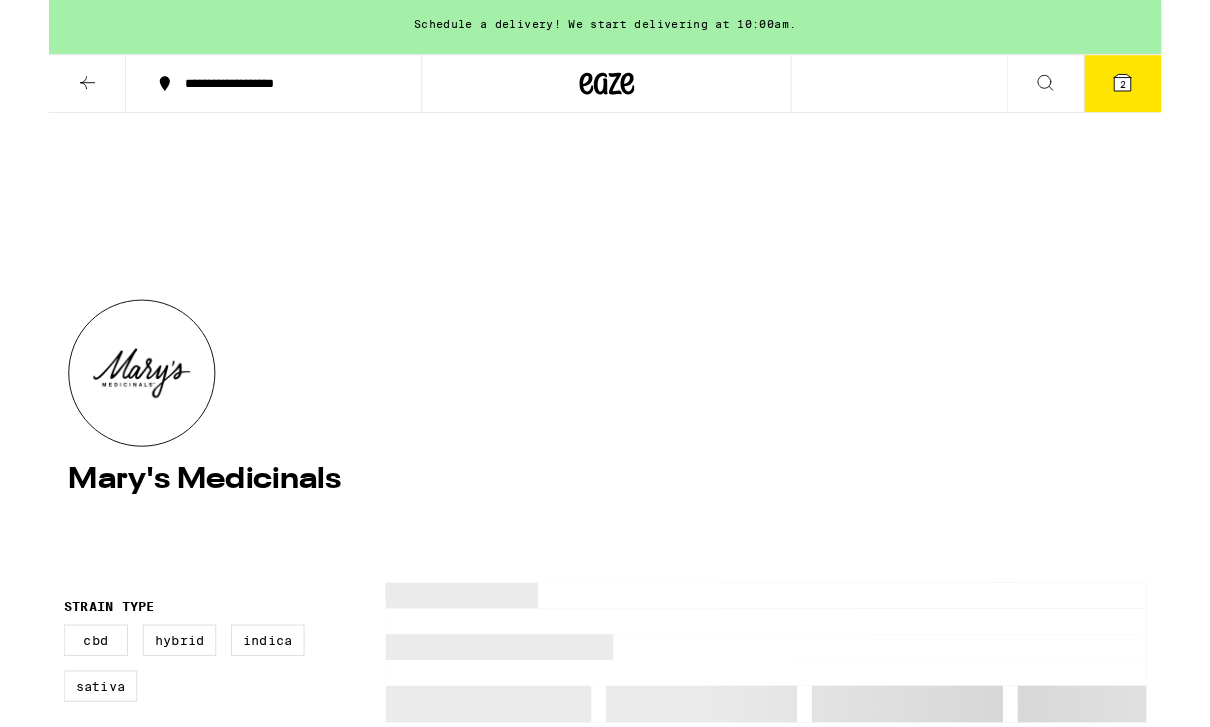 scroll, scrollTop: 5, scrollLeft: 0, axis: vertical 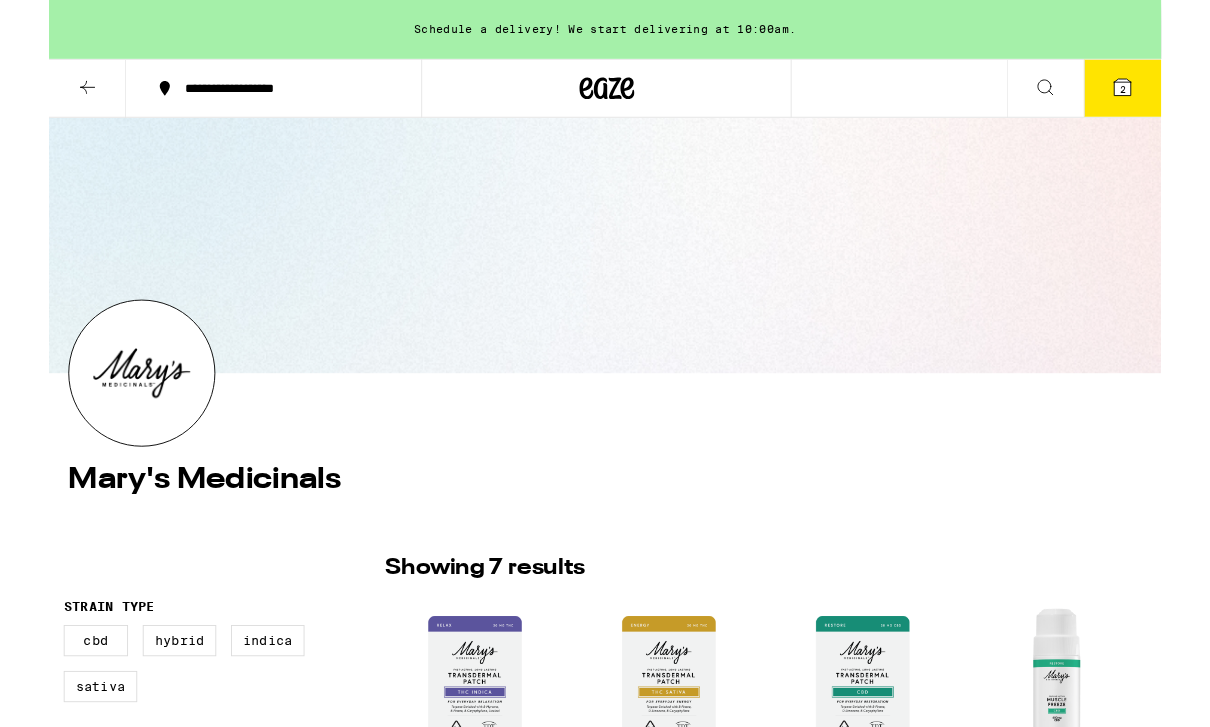 click at bounding box center (463, 746) 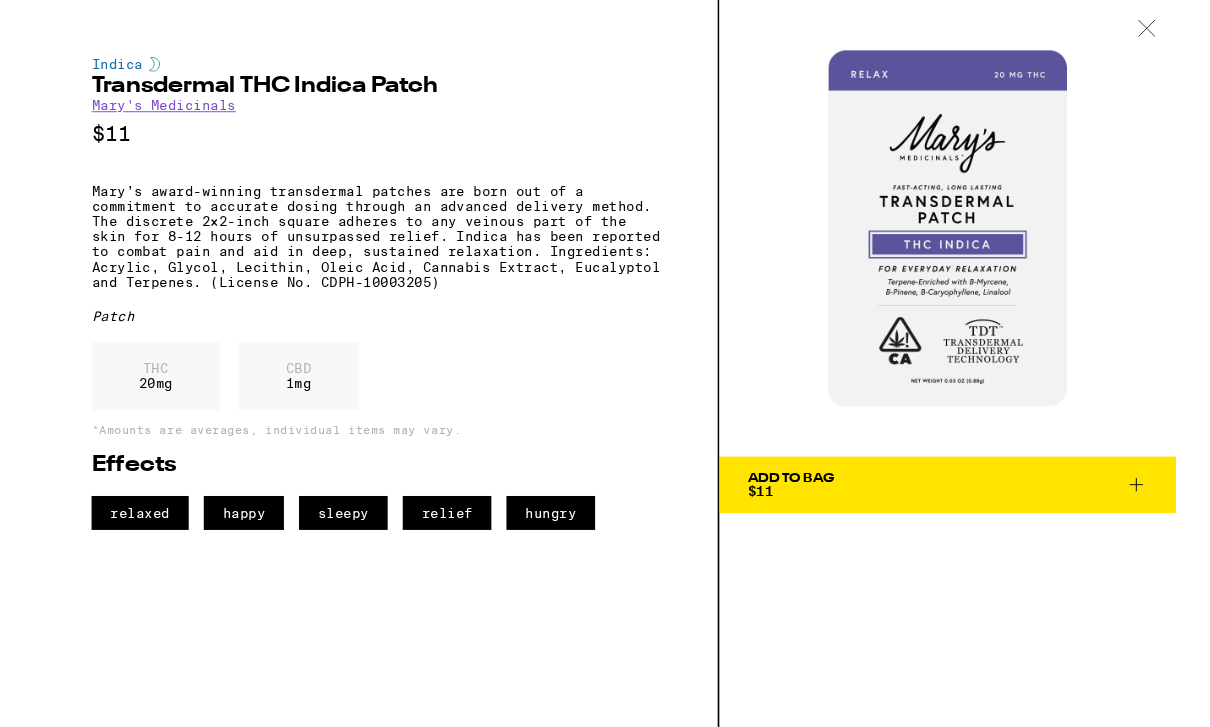 scroll, scrollTop: 0, scrollLeft: 0, axis: both 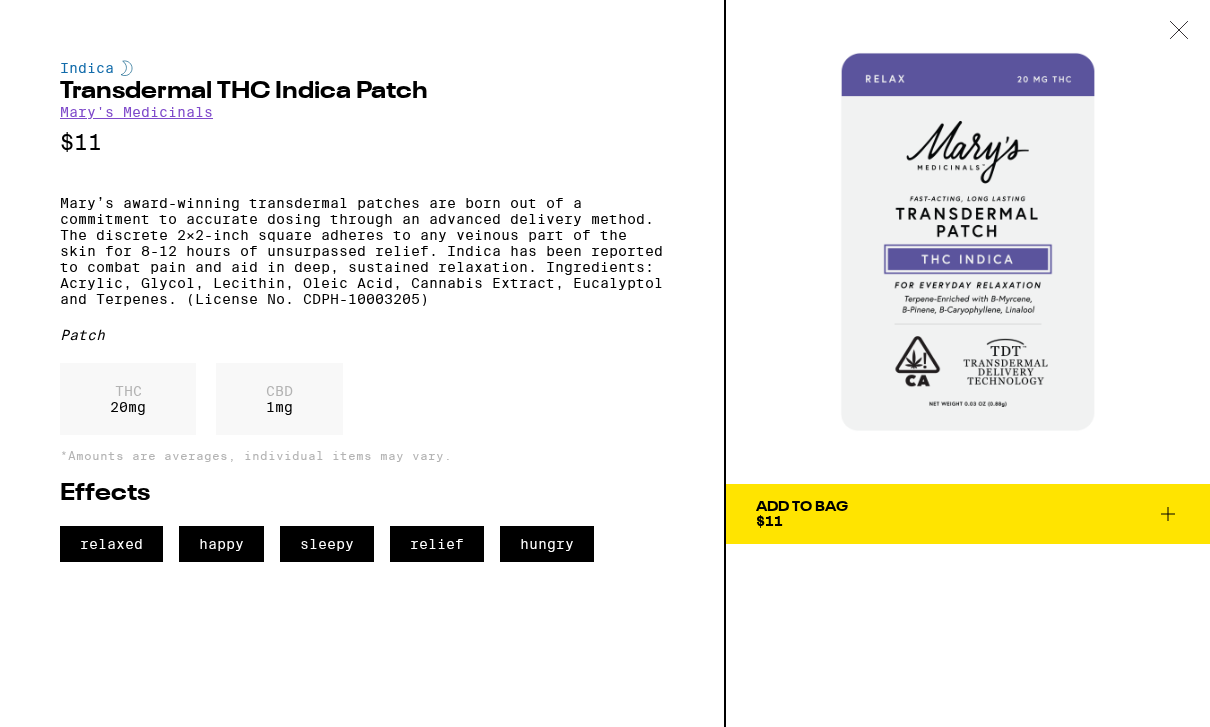 click 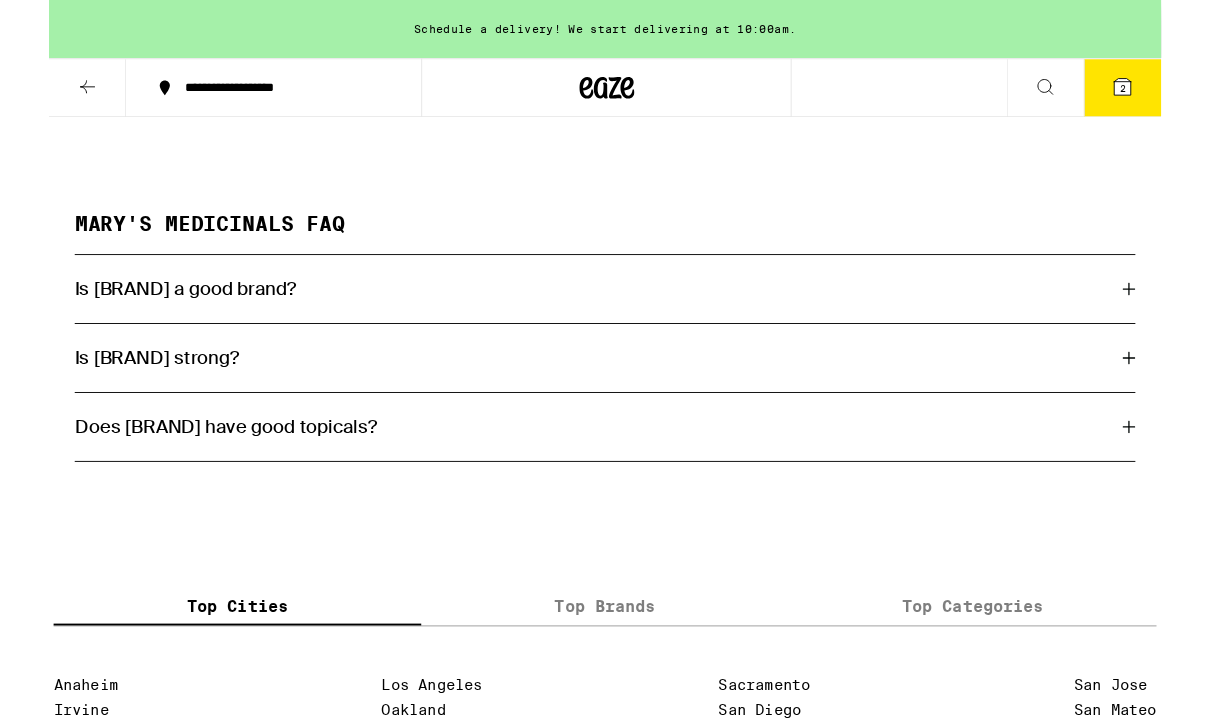 scroll, scrollTop: 1337, scrollLeft: 0, axis: vertical 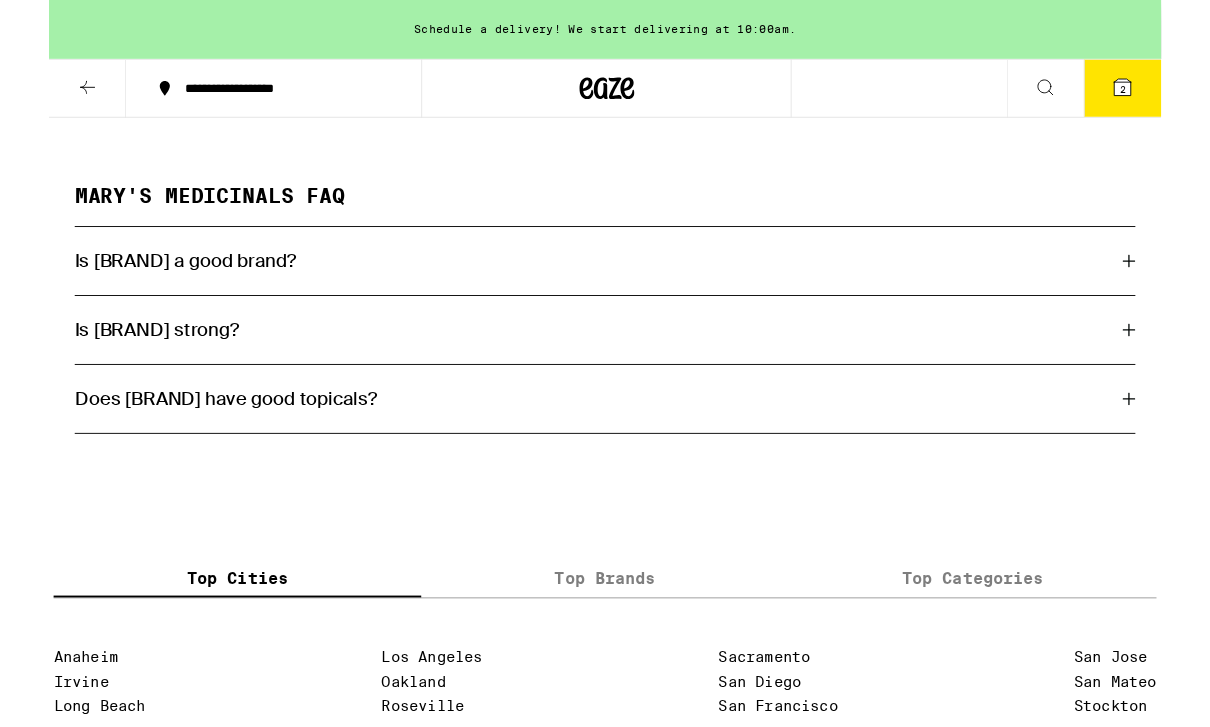 click on "Is [BRAND] a good brand?" at bounding box center [605, 284] 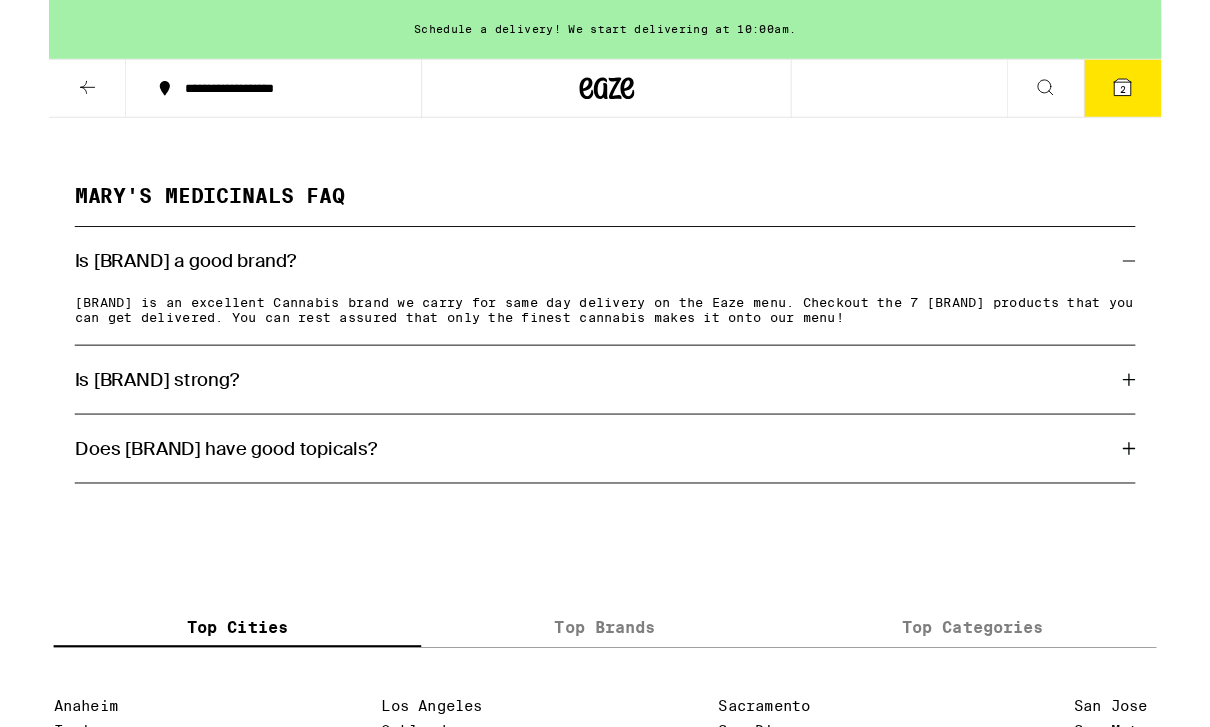 click on "Is [BRAND] strong?" at bounding box center [117, 413] 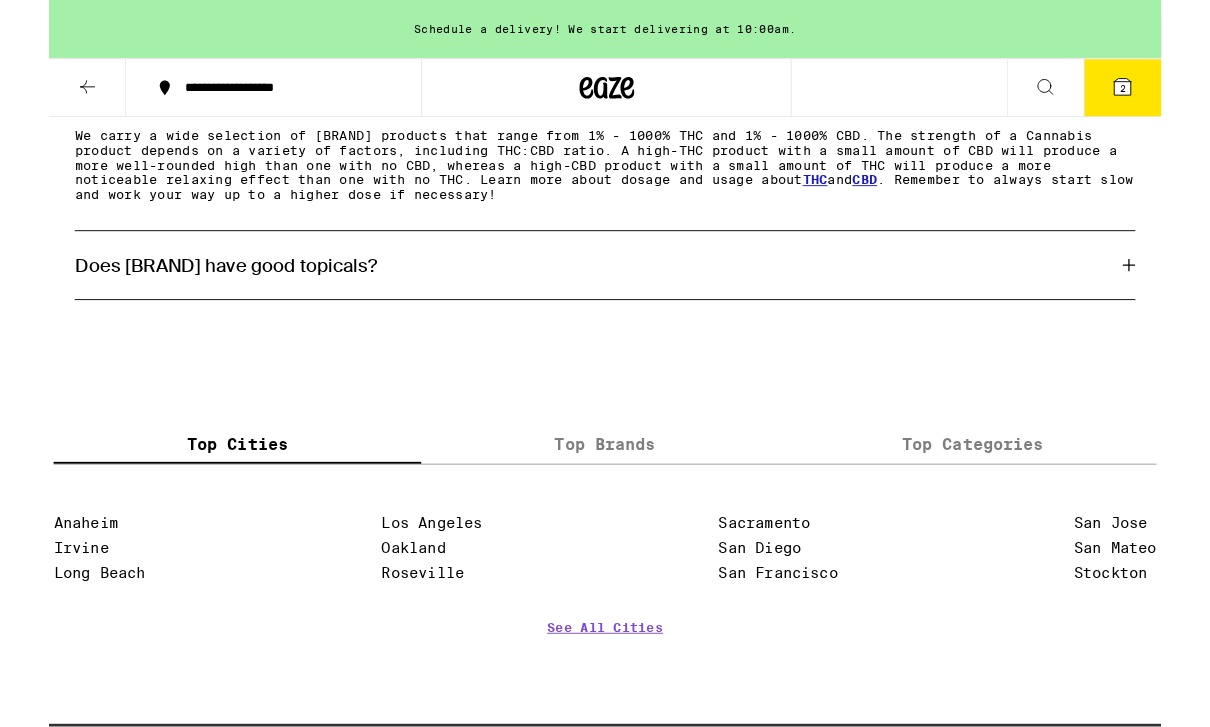 scroll, scrollTop: 1696, scrollLeft: 0, axis: vertical 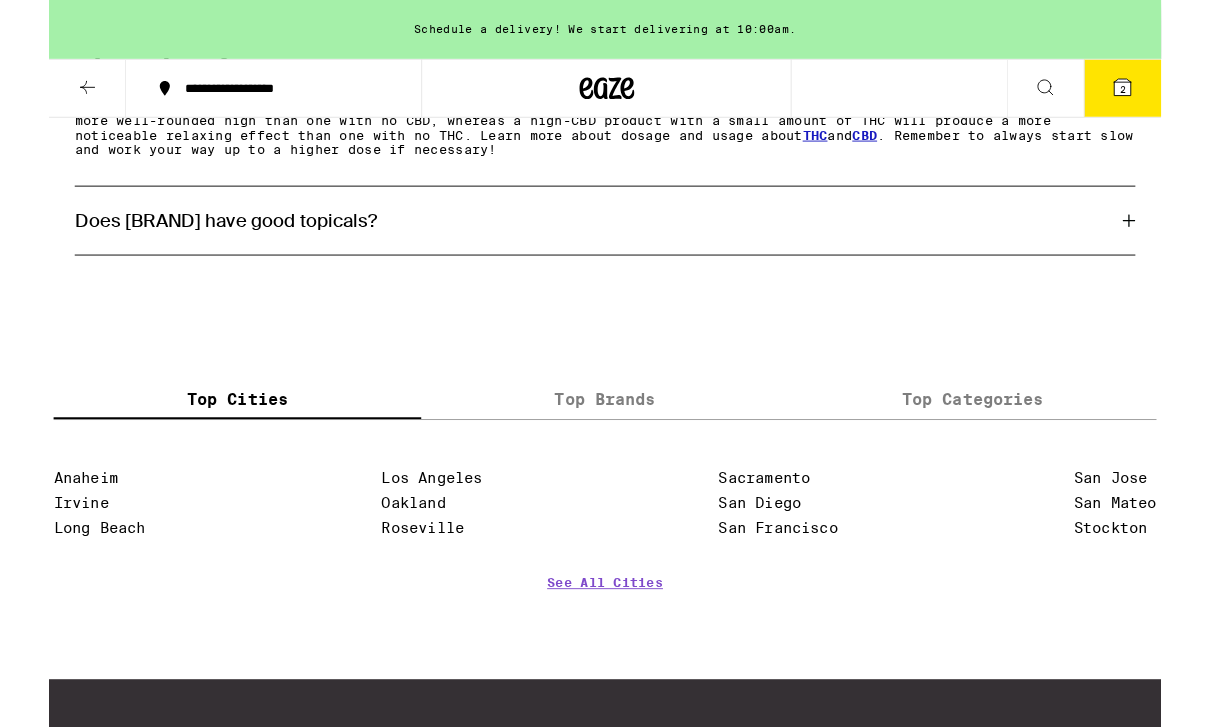 click on "Does [BRAND] have good topicals?" at bounding box center [192, 240] 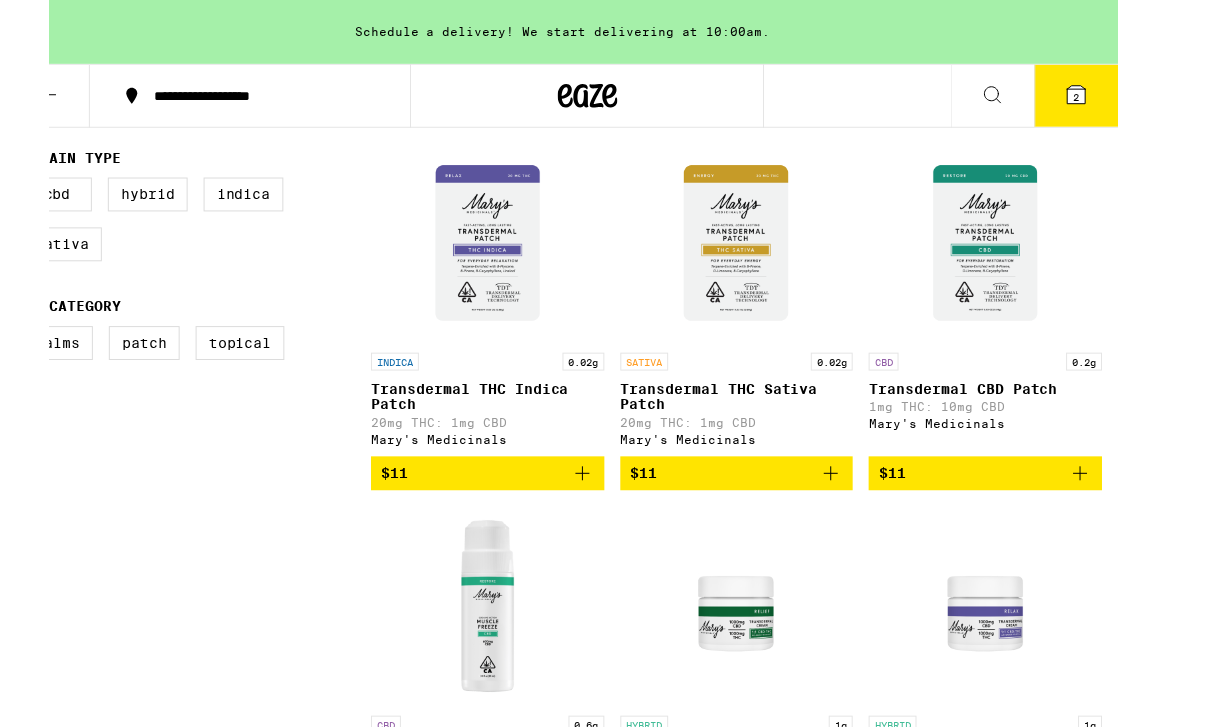 scroll, scrollTop: 507, scrollLeft: 0, axis: vertical 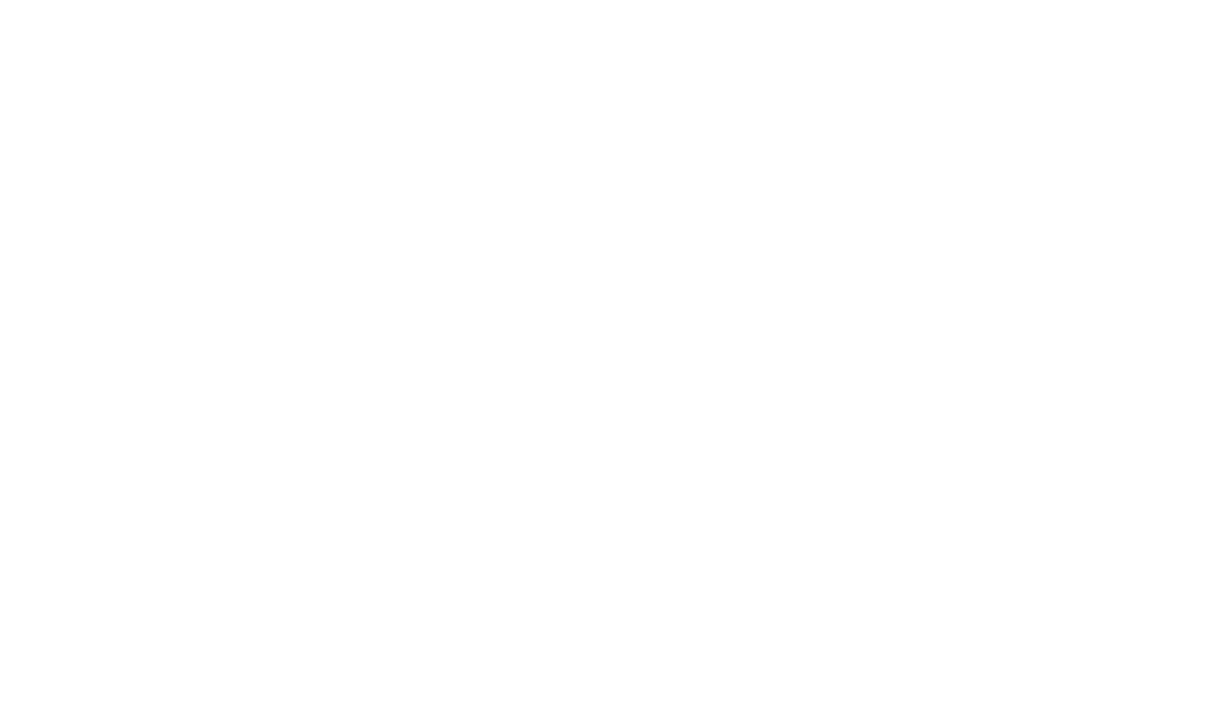 click on "CBD Hybrid Indica Sativa" at bounding box center (0, 0) 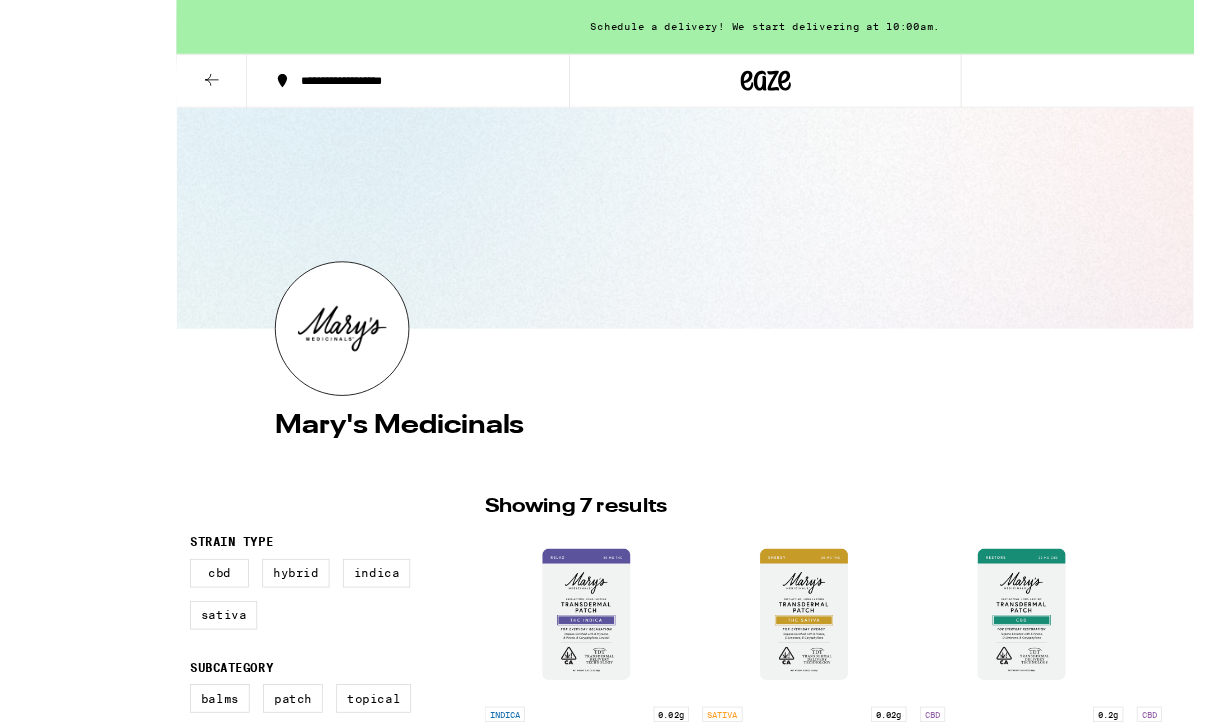 scroll, scrollTop: 0, scrollLeft: 0, axis: both 